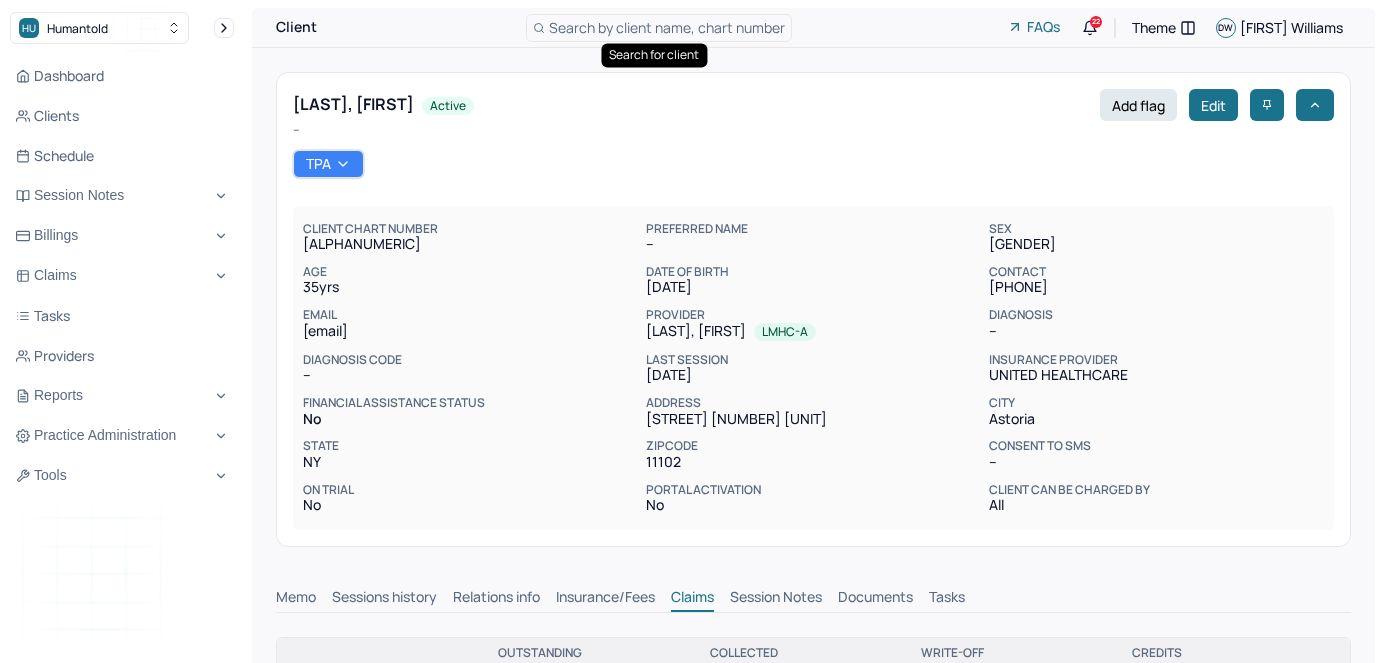 scroll, scrollTop: 0, scrollLeft: 0, axis: both 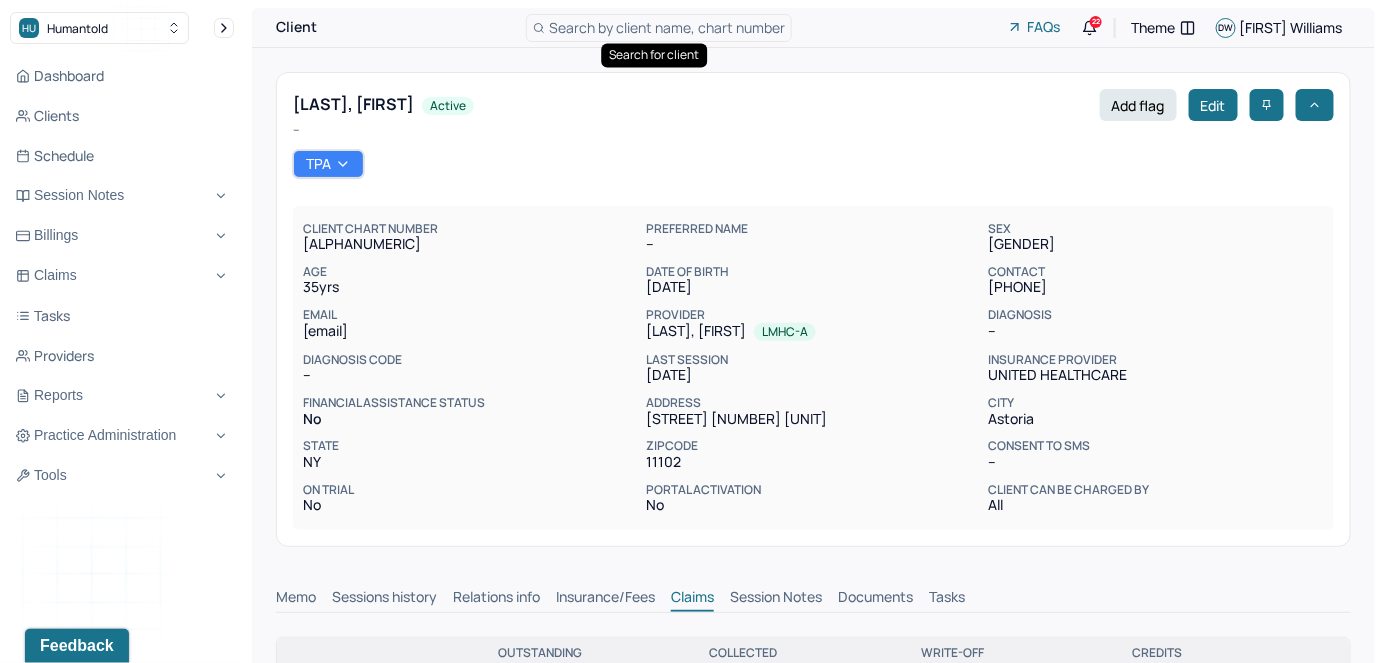 click on "Search by client name, chart number" at bounding box center (667, 27) 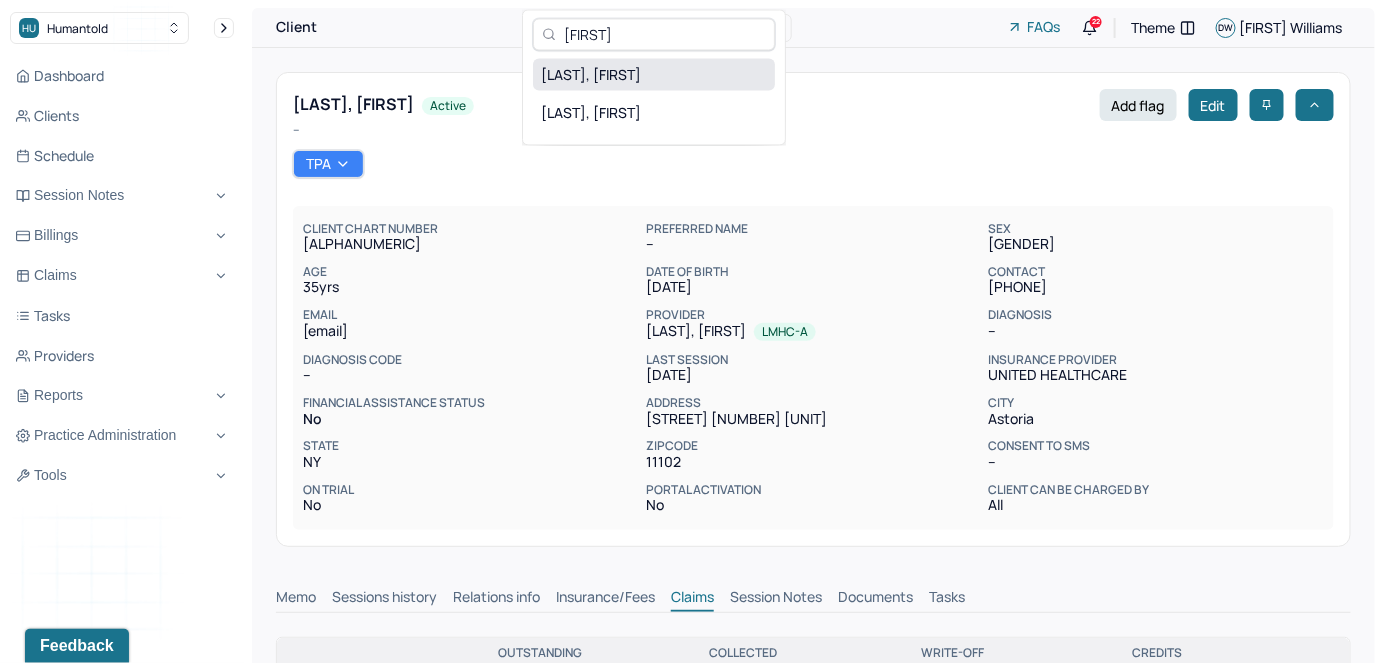 type on "[FIRST]" 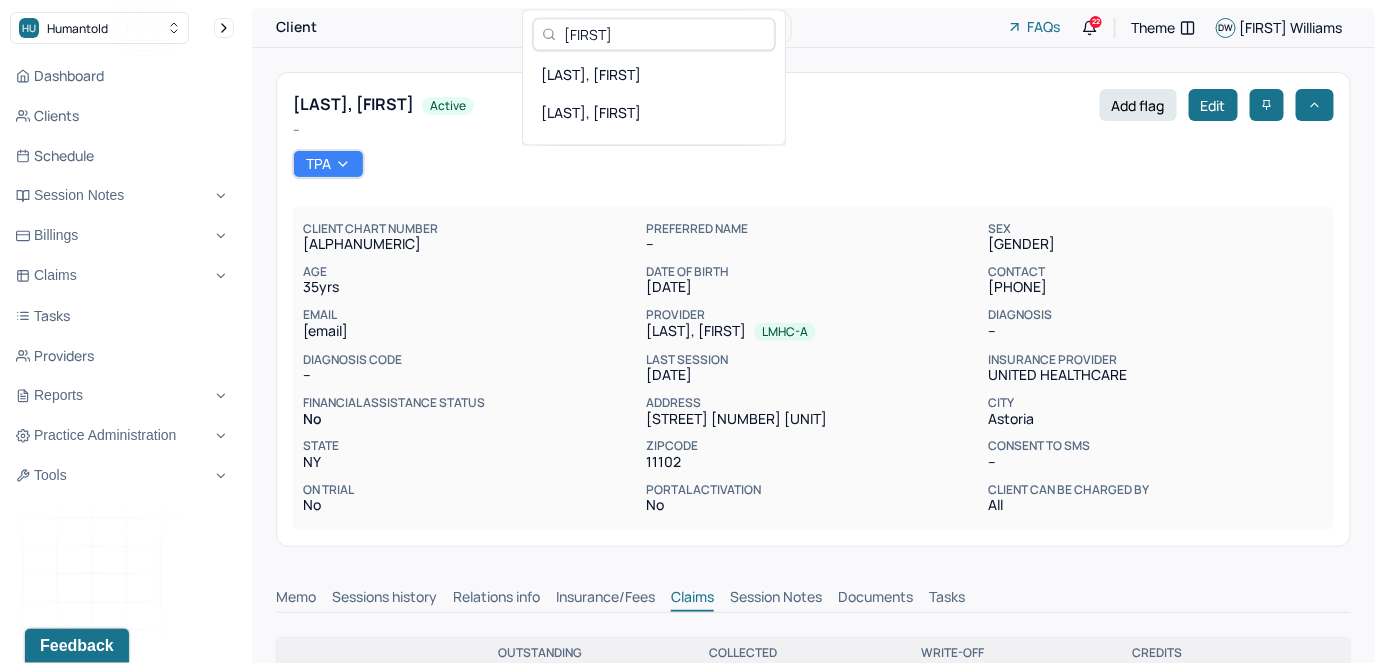 click on "[LAST], [FIRST]" at bounding box center [654, 74] 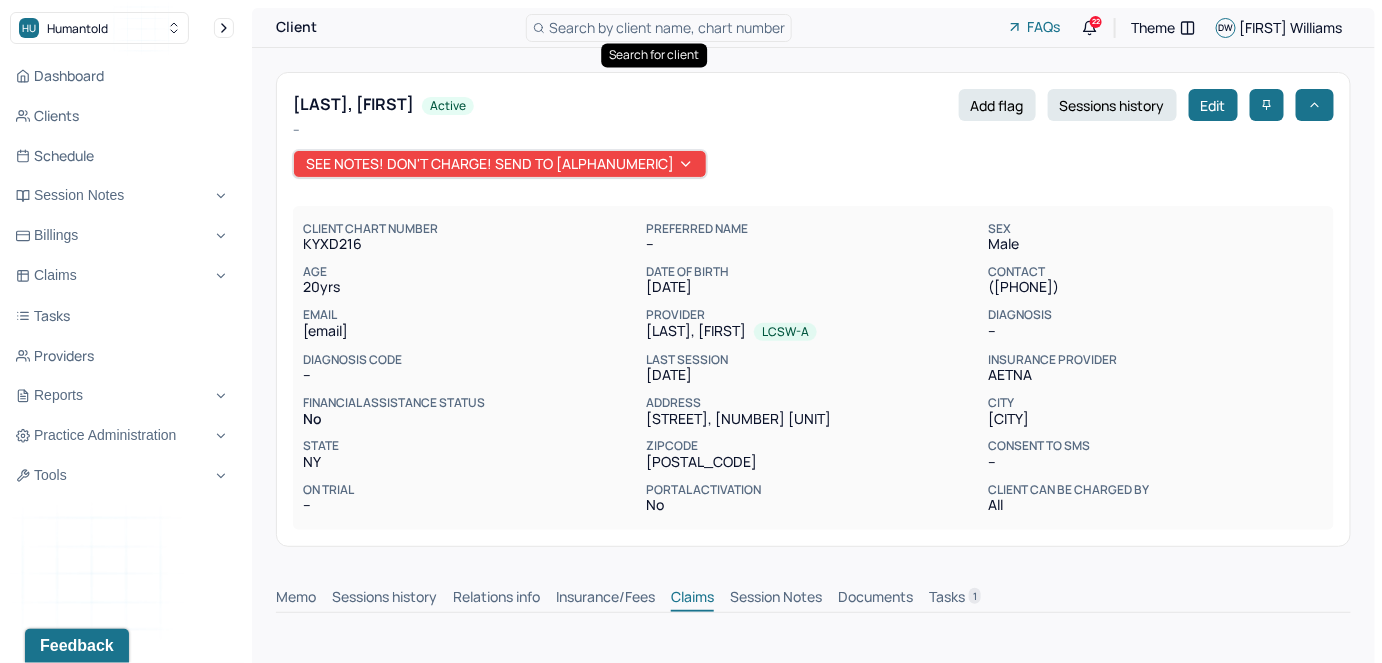 scroll, scrollTop: 1, scrollLeft: 0, axis: vertical 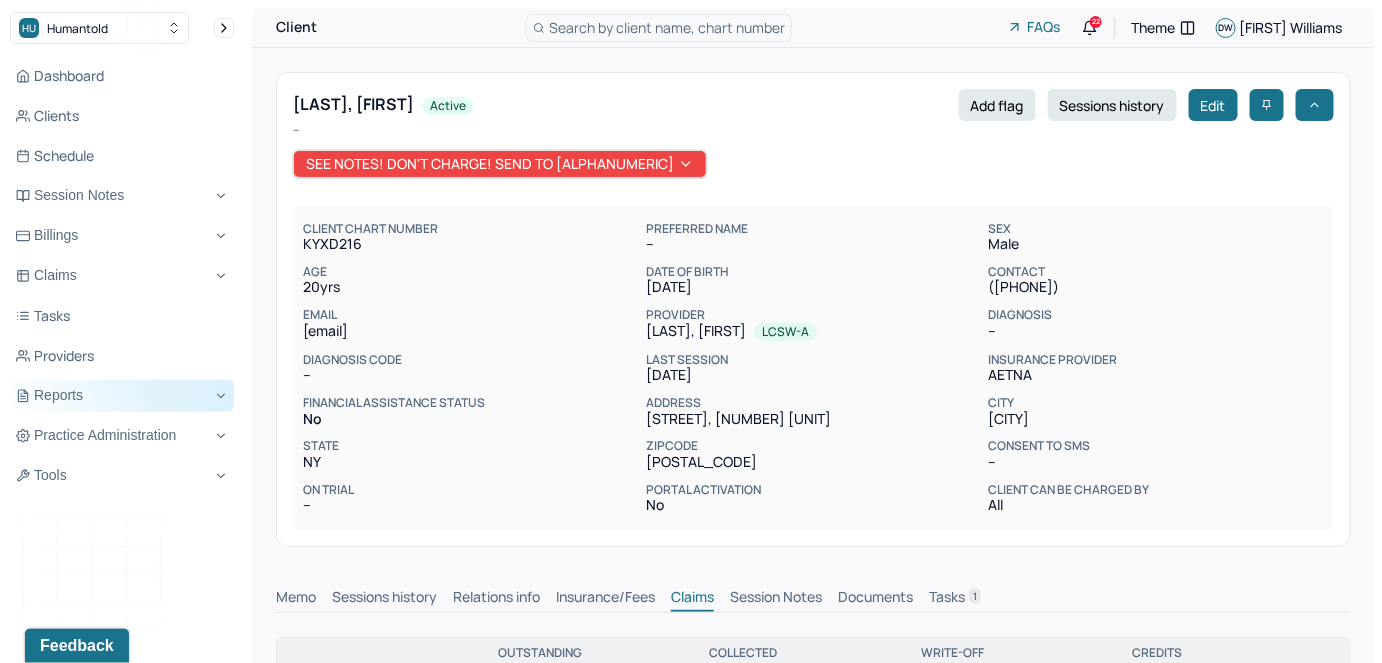 click on "Reports" at bounding box center (122, 396) 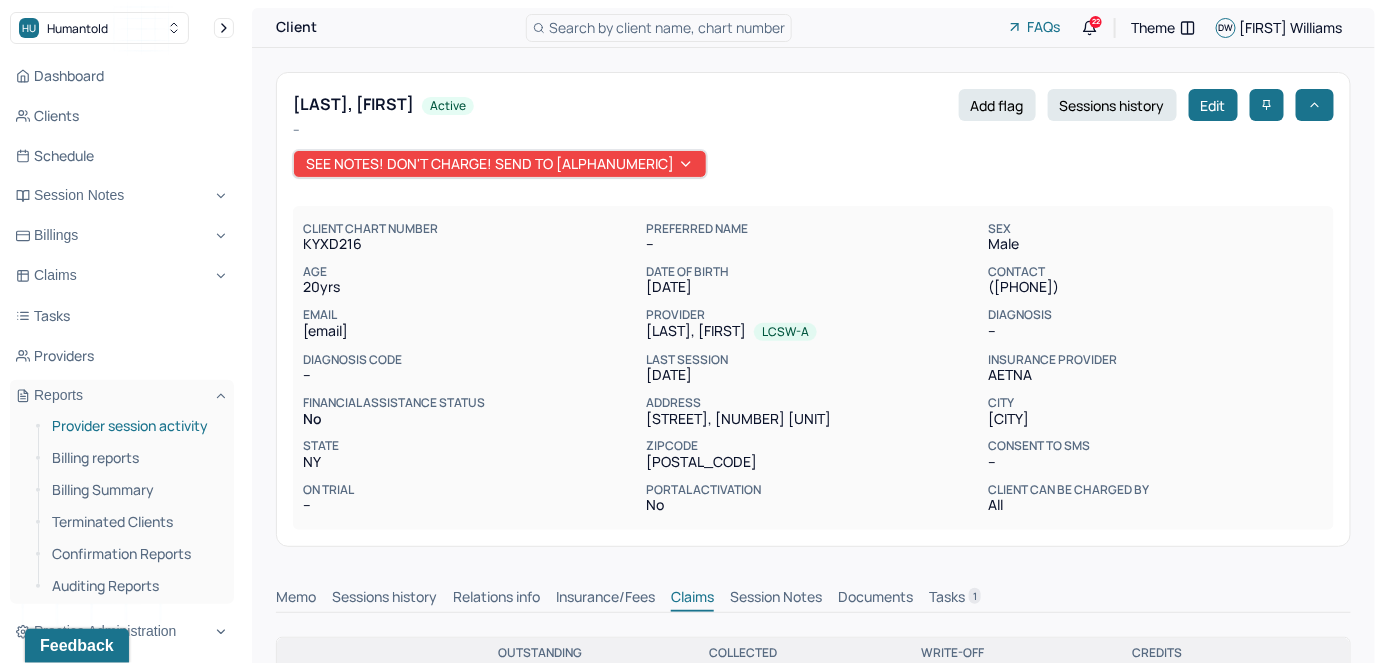 scroll, scrollTop: 88, scrollLeft: 0, axis: vertical 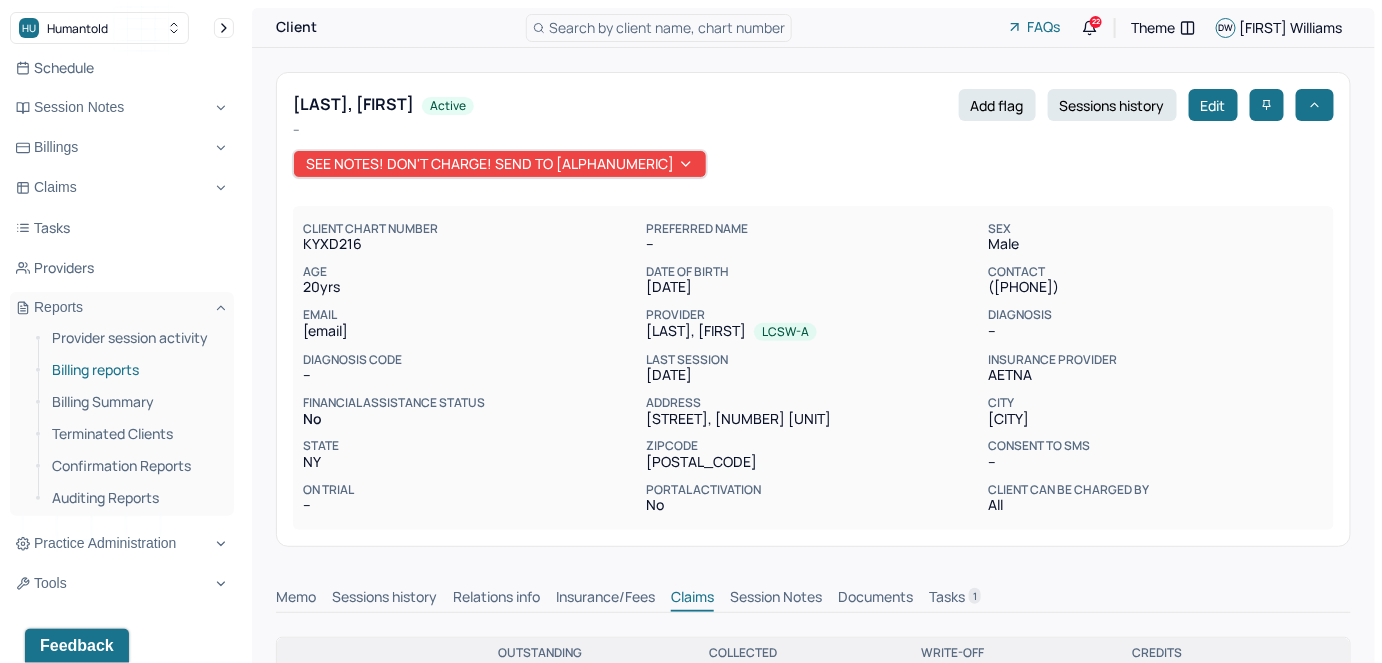 click on "Billing reports" at bounding box center [135, 370] 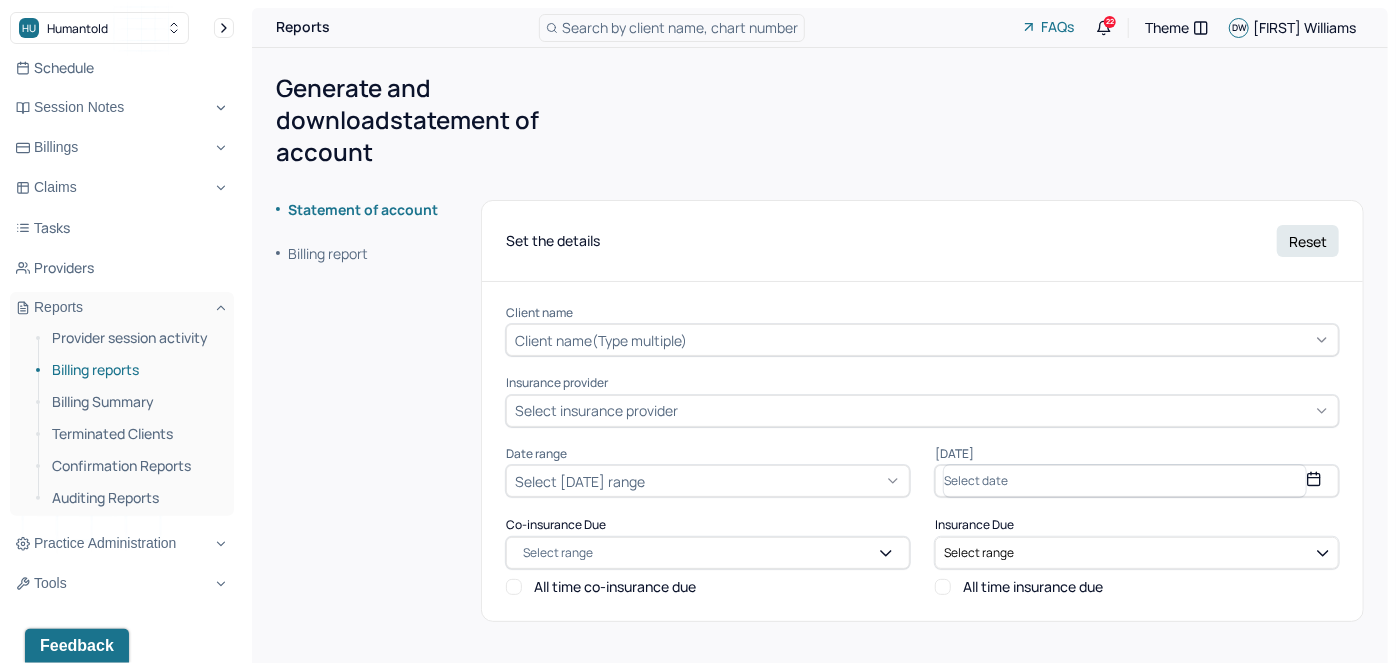 click on "Billing report" at bounding box center [322, 254] 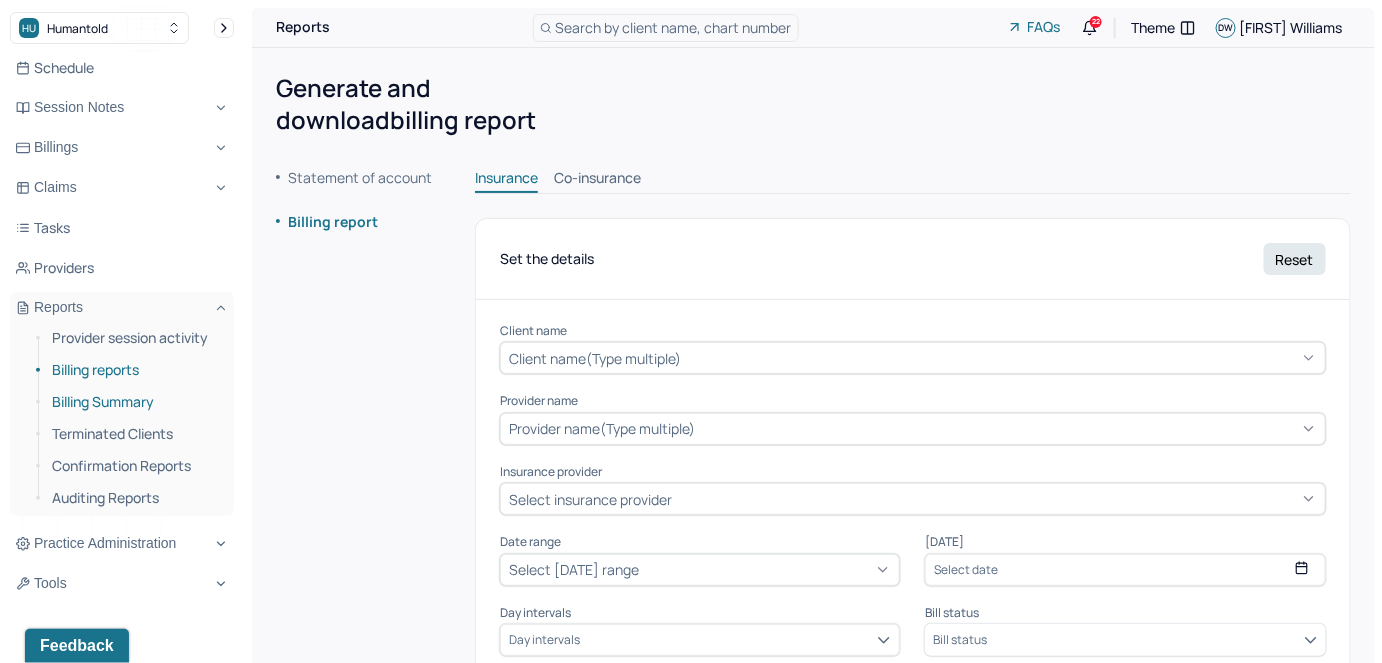 click on "Billing Summary" at bounding box center (135, 402) 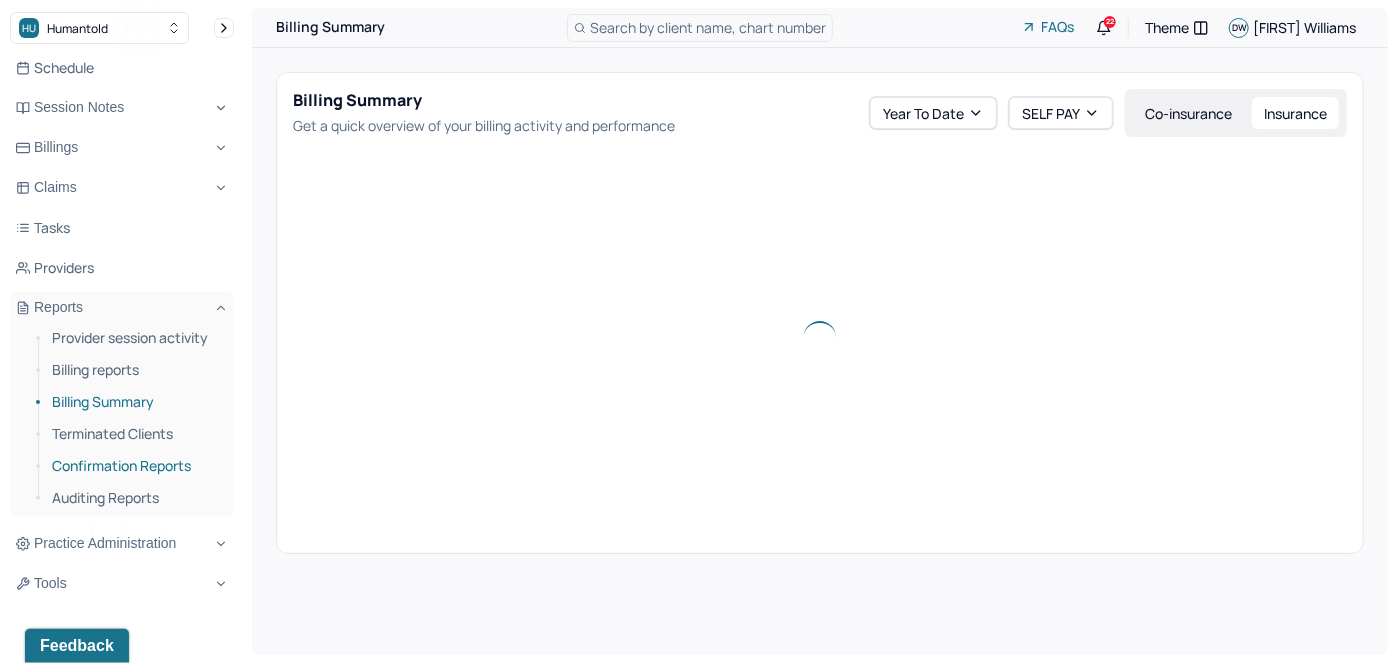 click on "Confirmation Reports" at bounding box center [135, 466] 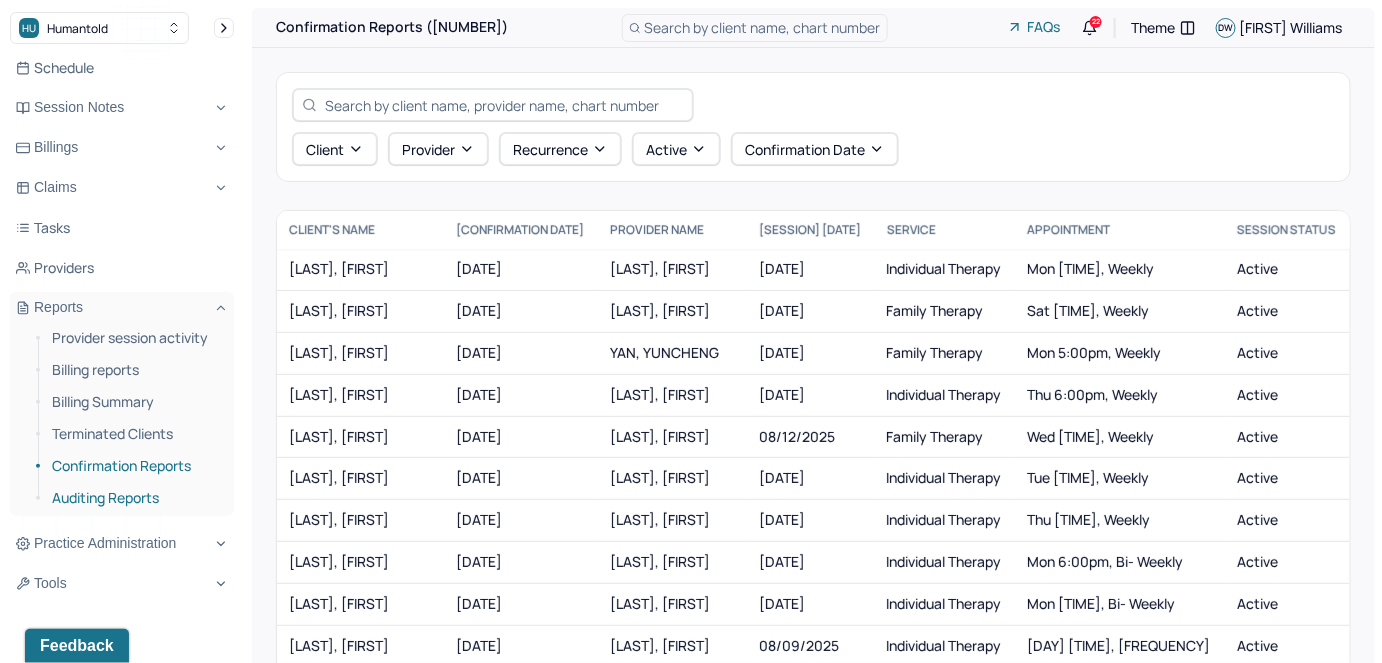 click on "Auditing Reports" at bounding box center [135, 498] 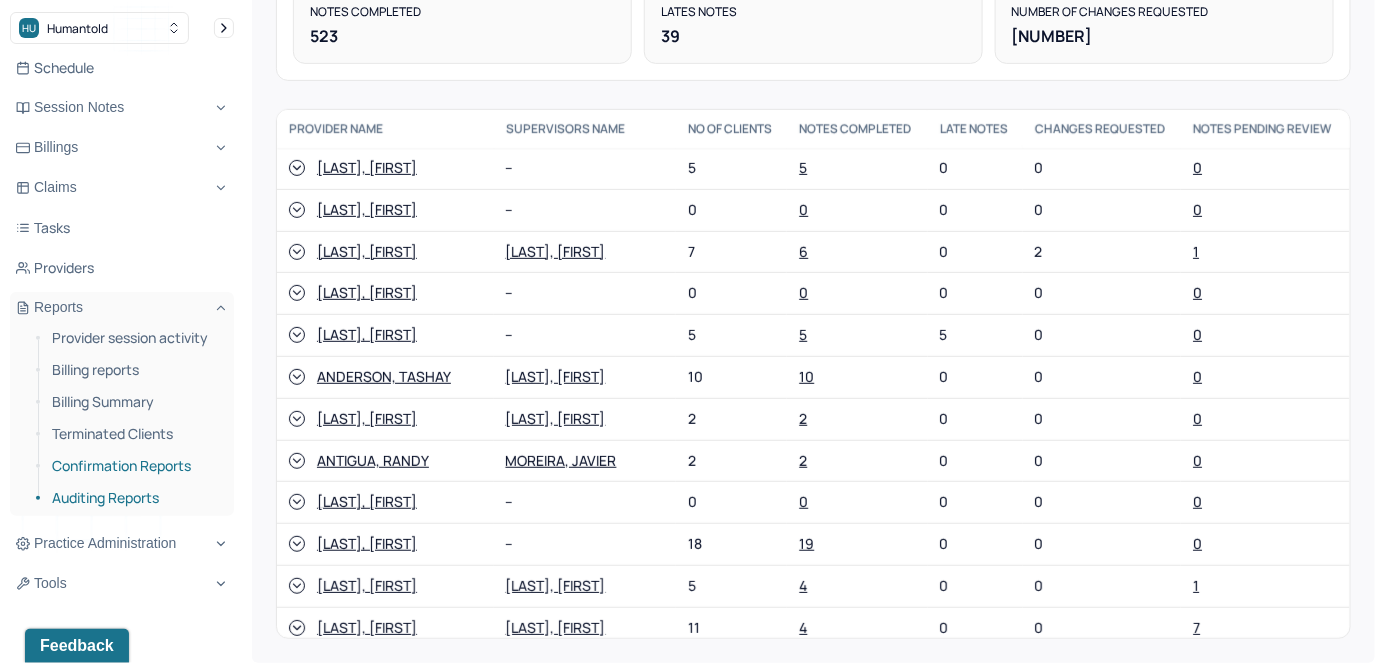 scroll, scrollTop: 245, scrollLeft: 0, axis: vertical 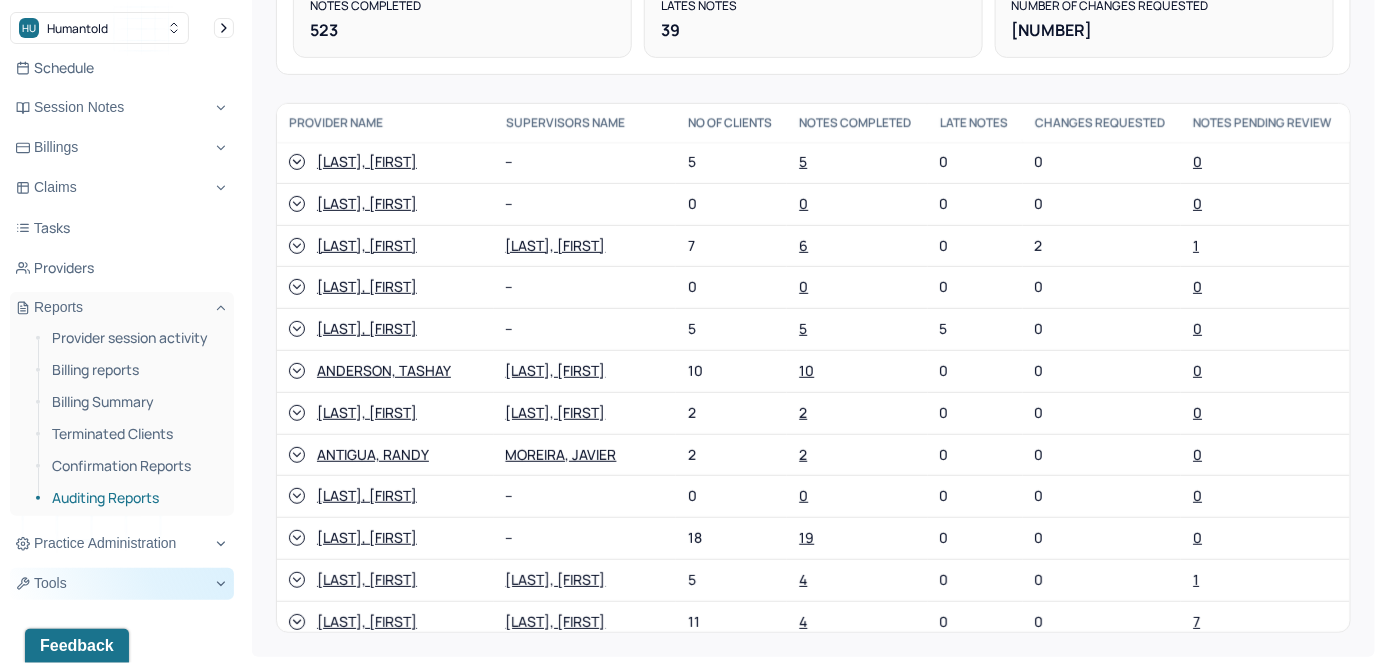 click on "Tools" at bounding box center [122, 584] 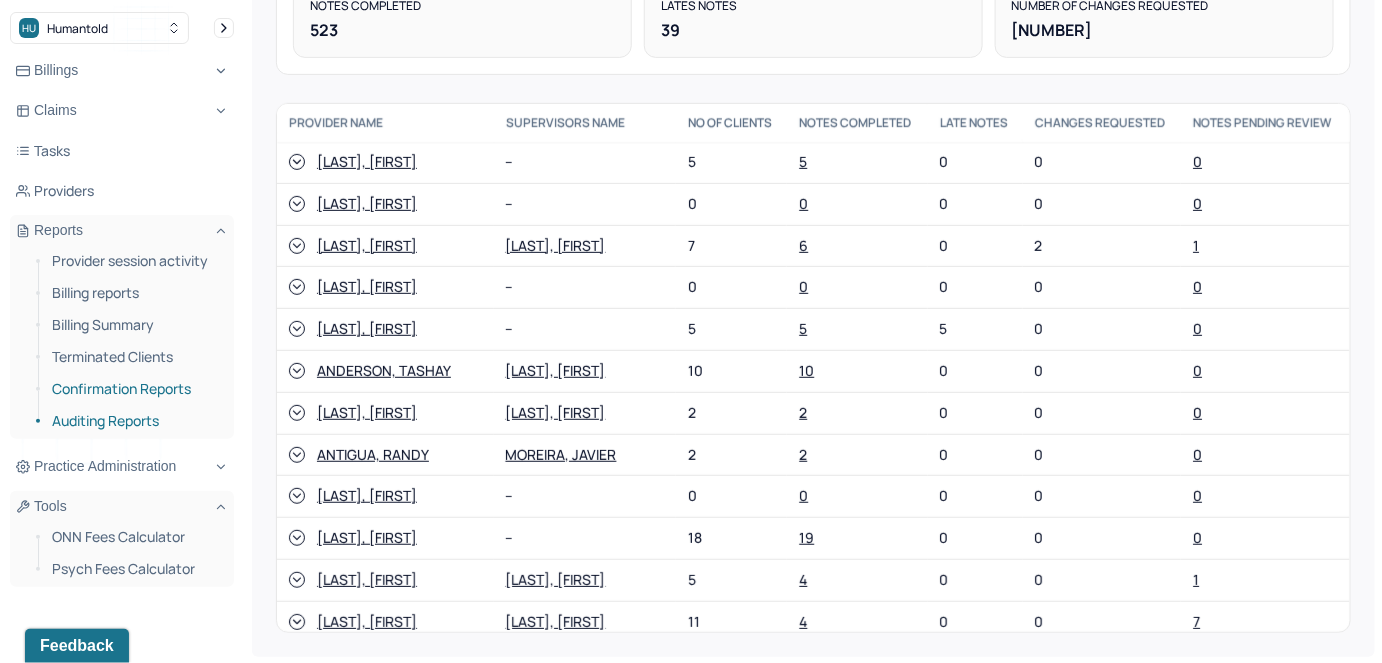 scroll, scrollTop: 0, scrollLeft: 0, axis: both 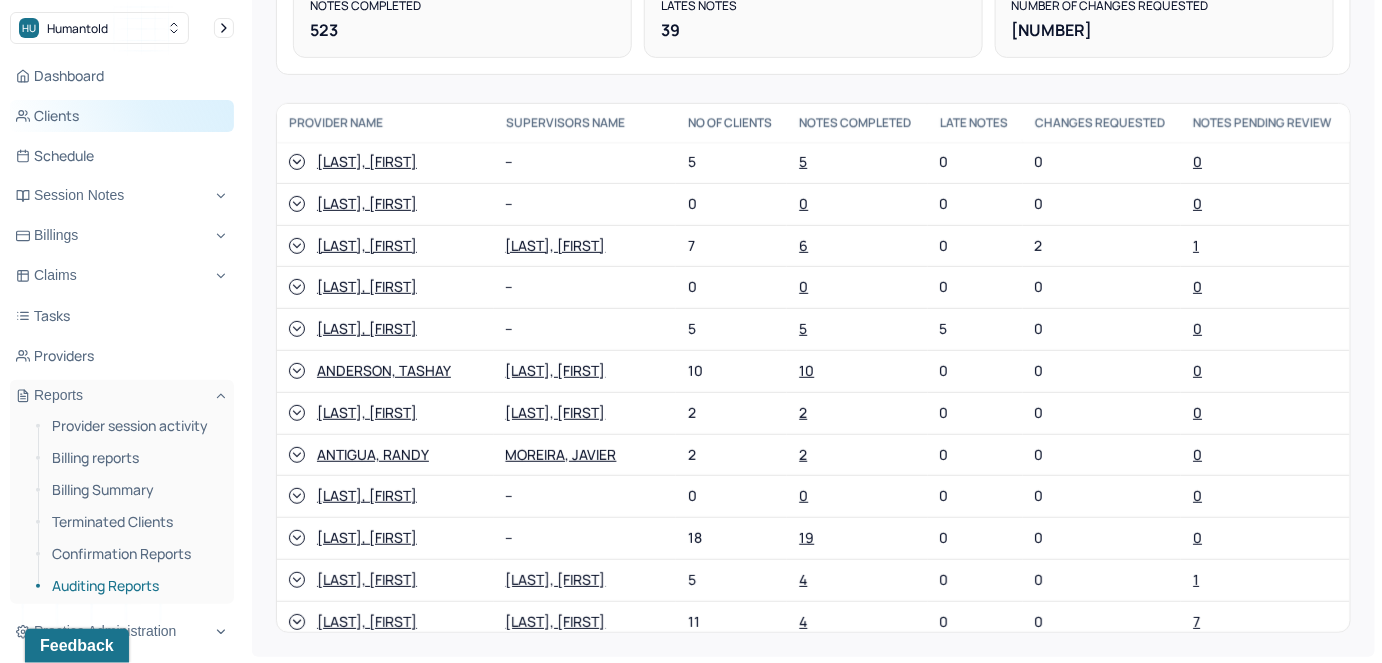 click on "Clients" at bounding box center (122, 116) 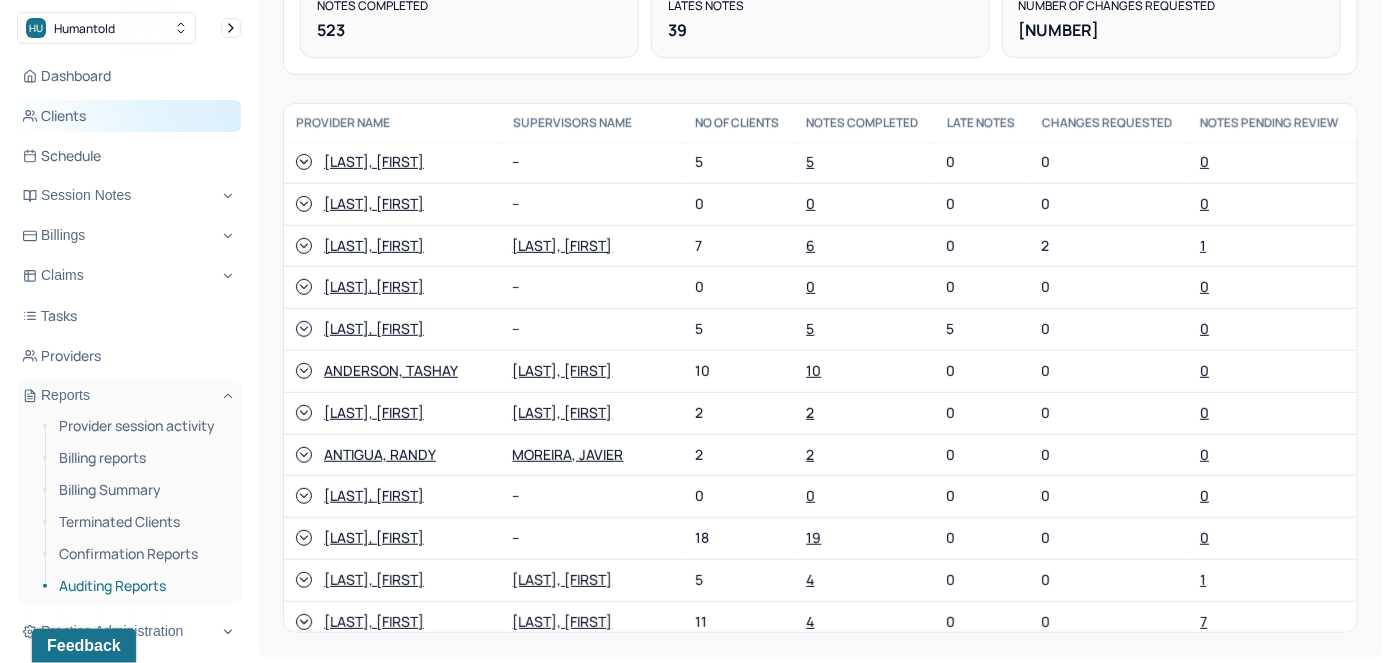 scroll, scrollTop: 0, scrollLeft: 0, axis: both 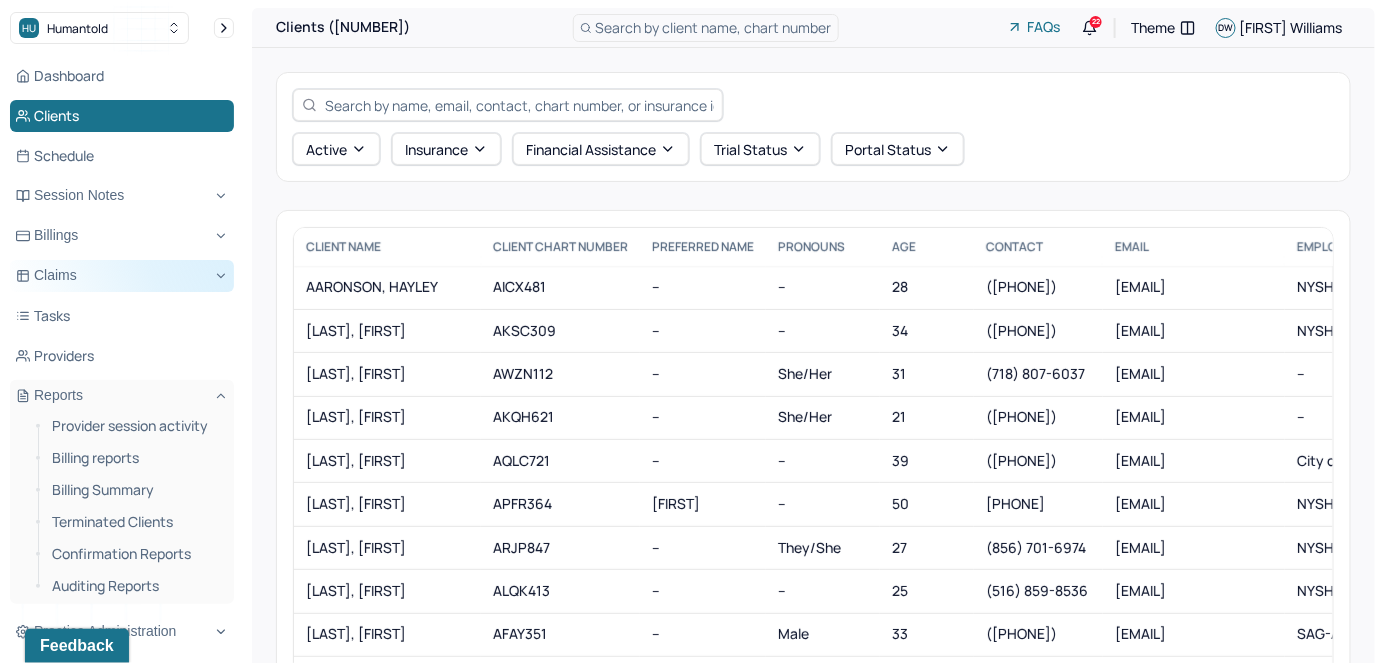 click on "Claims" at bounding box center [122, 276] 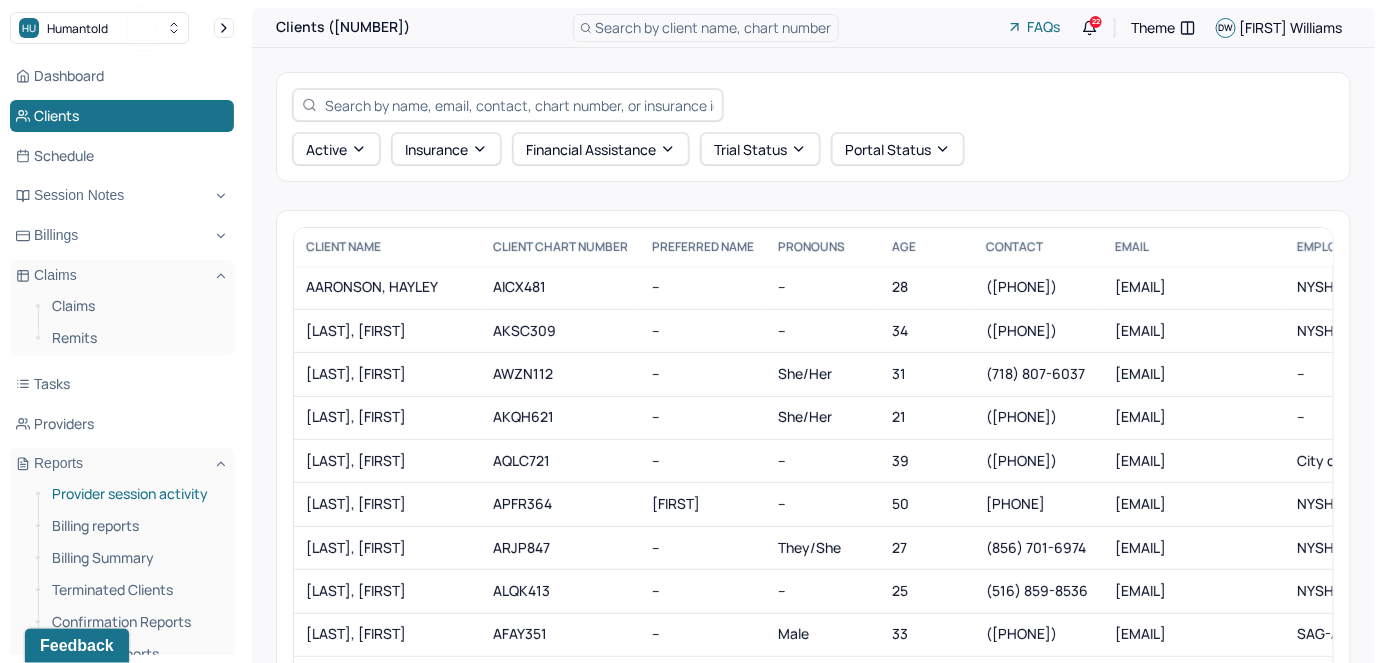 click on "Provider session activity" at bounding box center [135, 494] 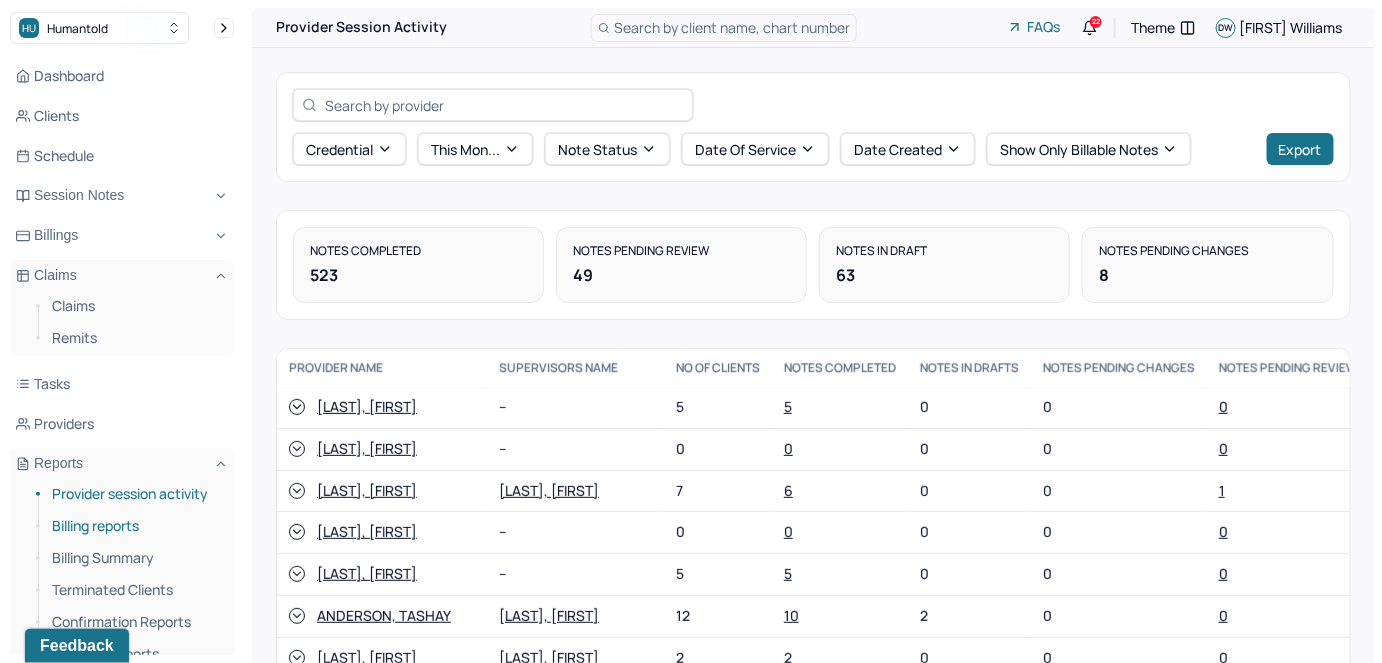 click on "Billing reports" at bounding box center (135, 526) 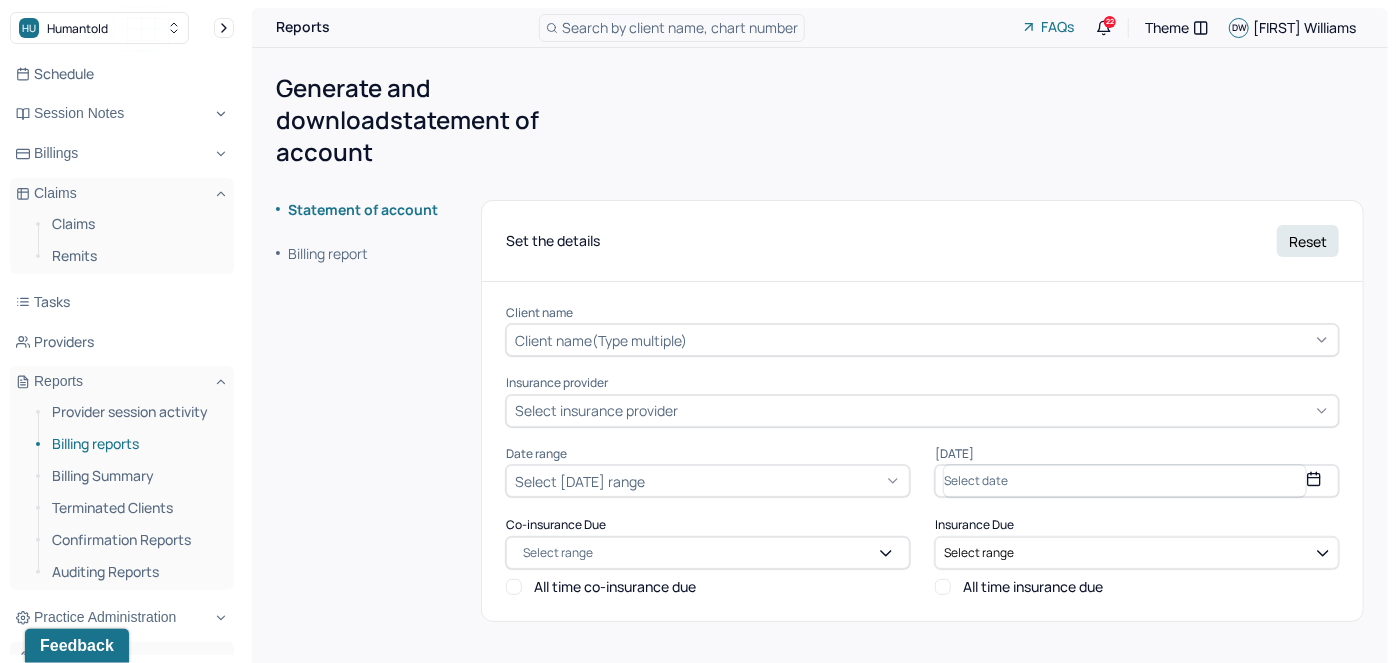 scroll, scrollTop: 181, scrollLeft: 0, axis: vertical 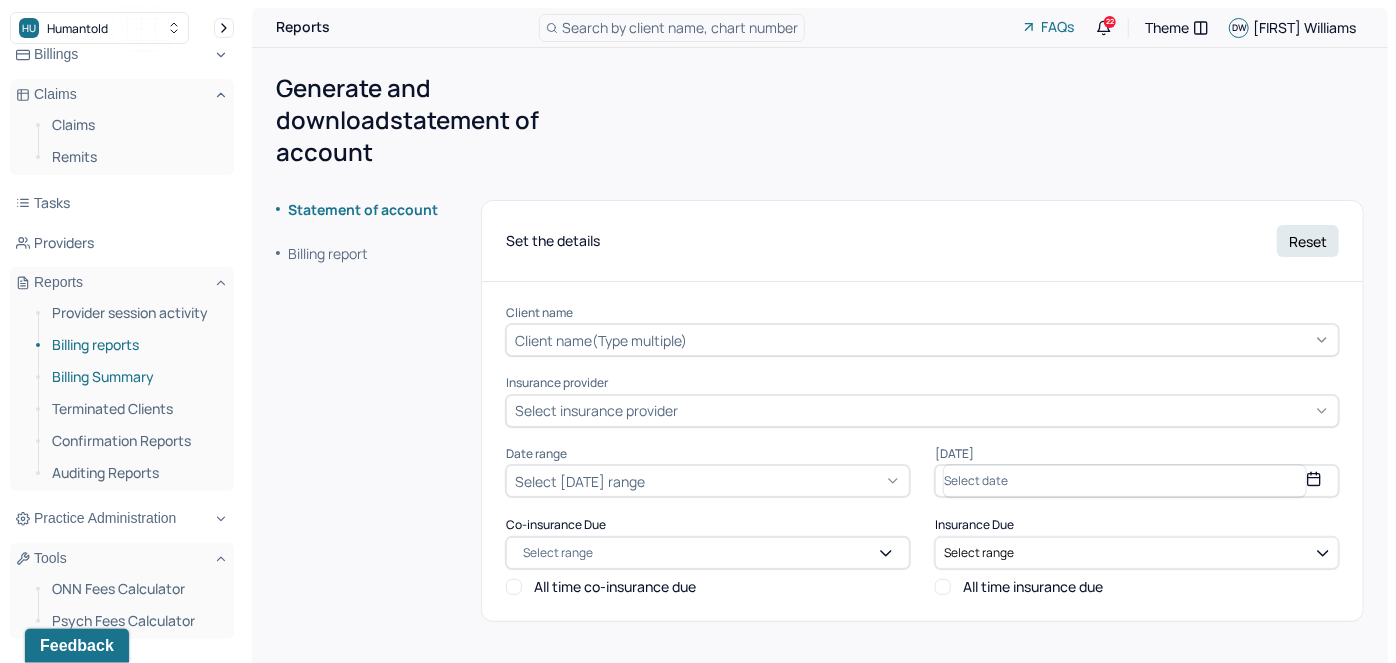 click on "Billing Summary" at bounding box center (135, 377) 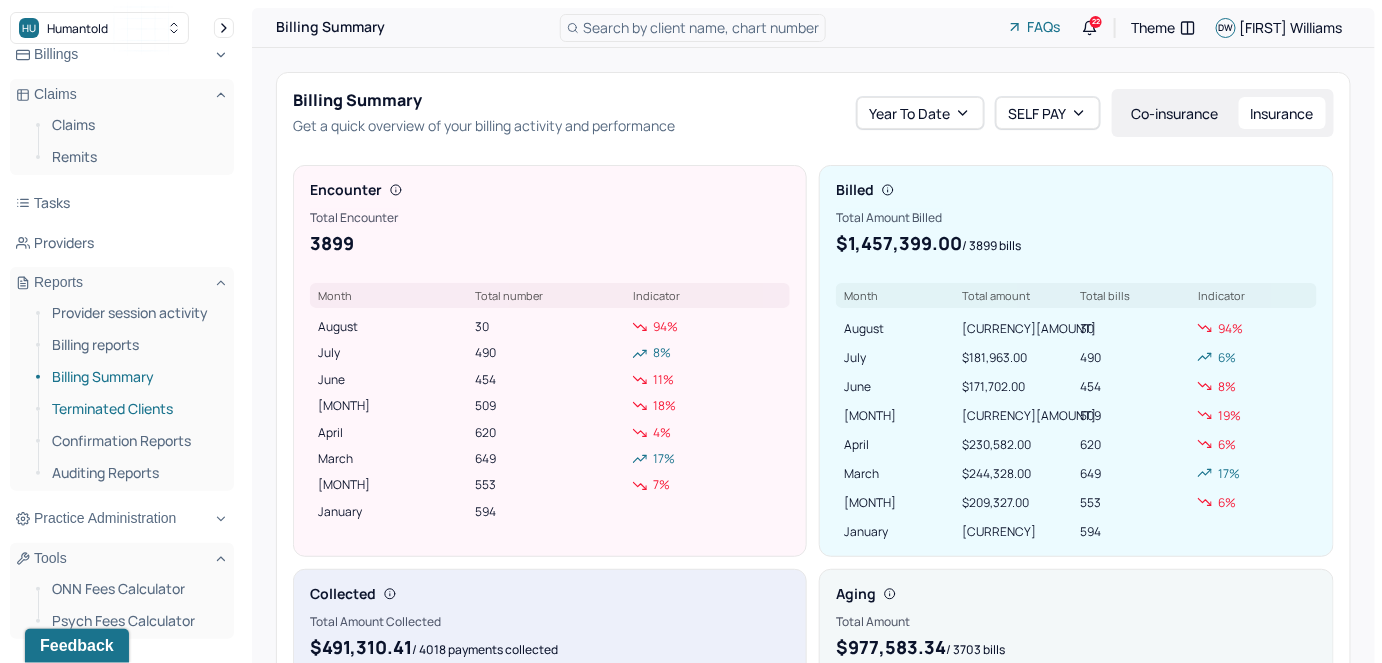 click on "Terminated Clients" at bounding box center [135, 409] 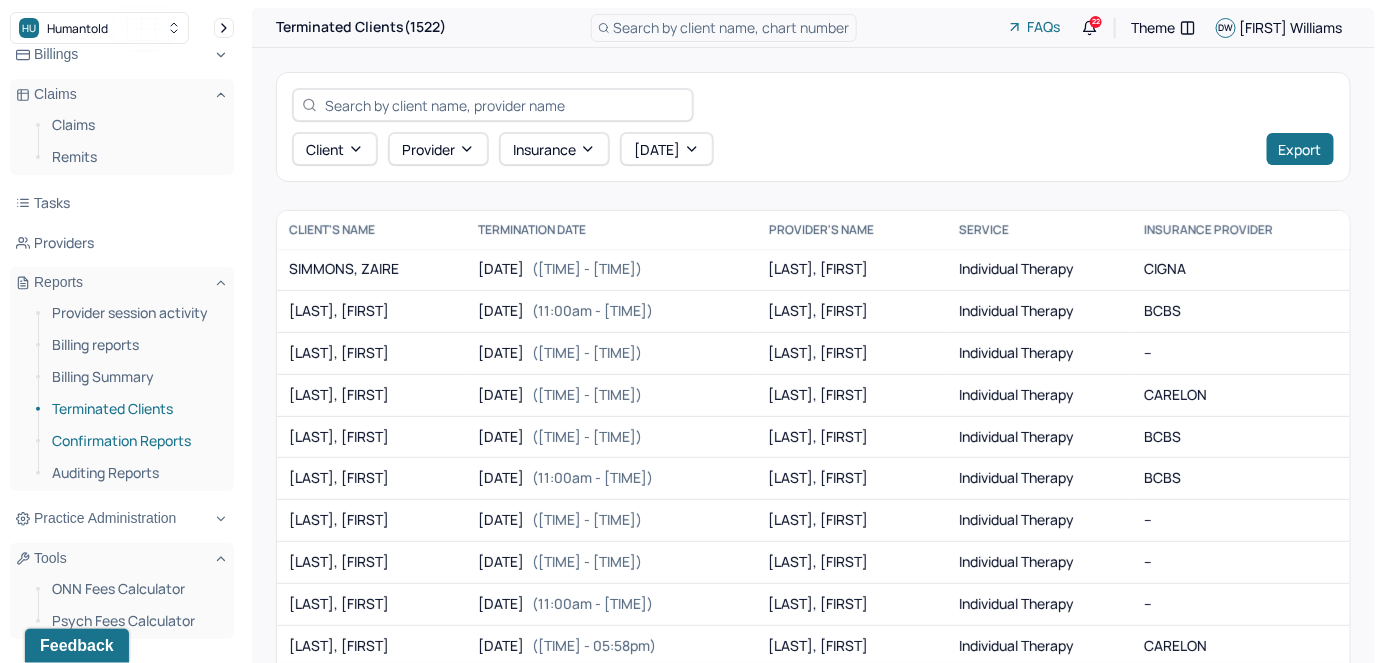 click on "Confirmation Reports" at bounding box center [135, 441] 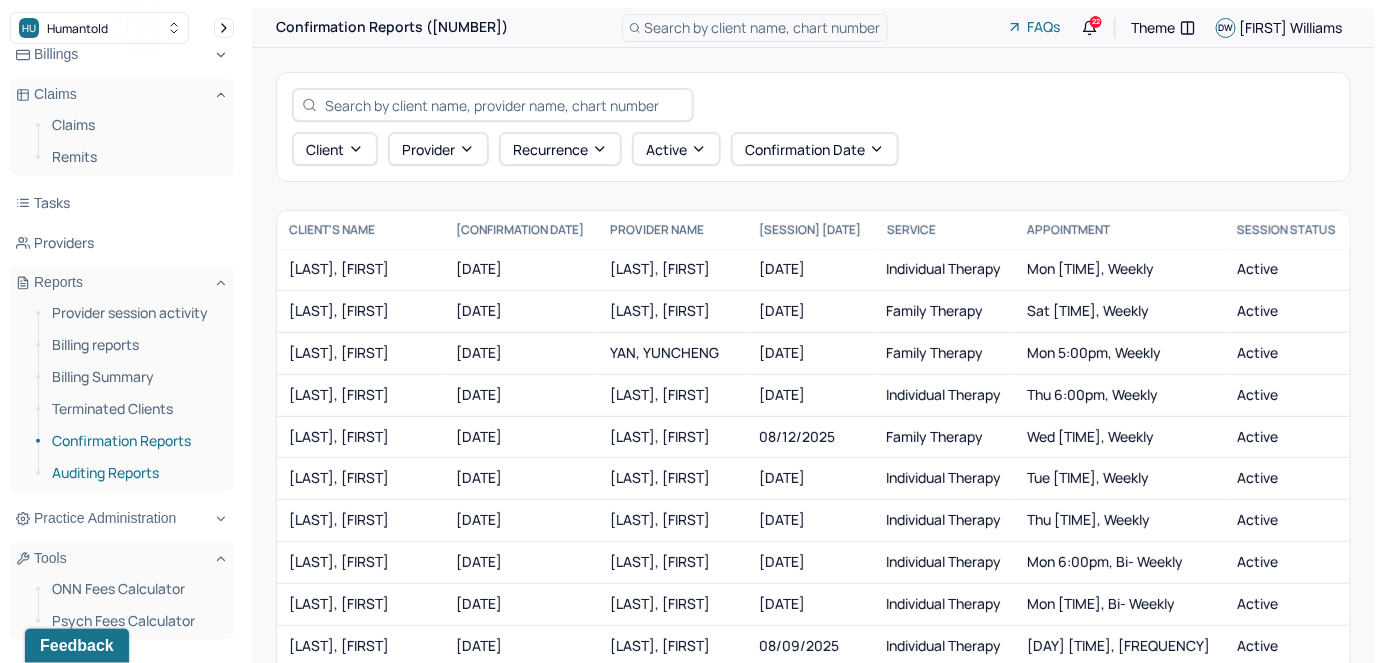 click on "Auditing Reports" at bounding box center [135, 473] 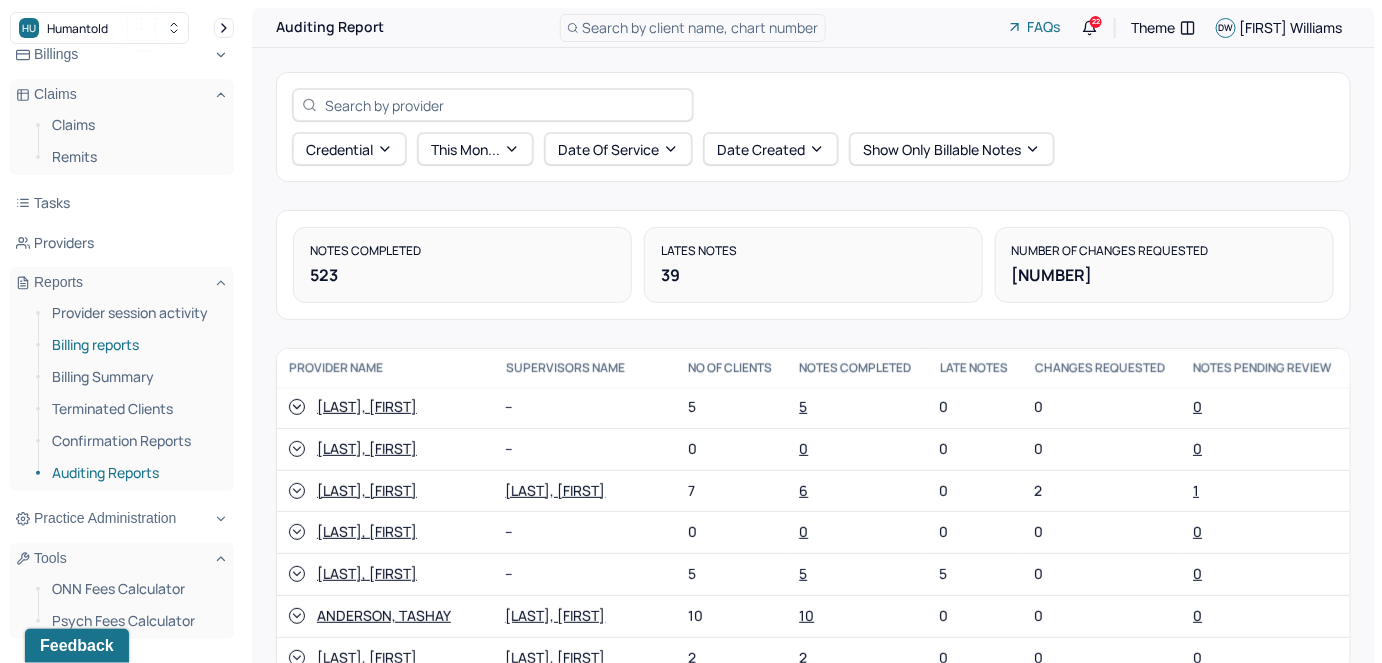 click on "Billing reports" at bounding box center [135, 345] 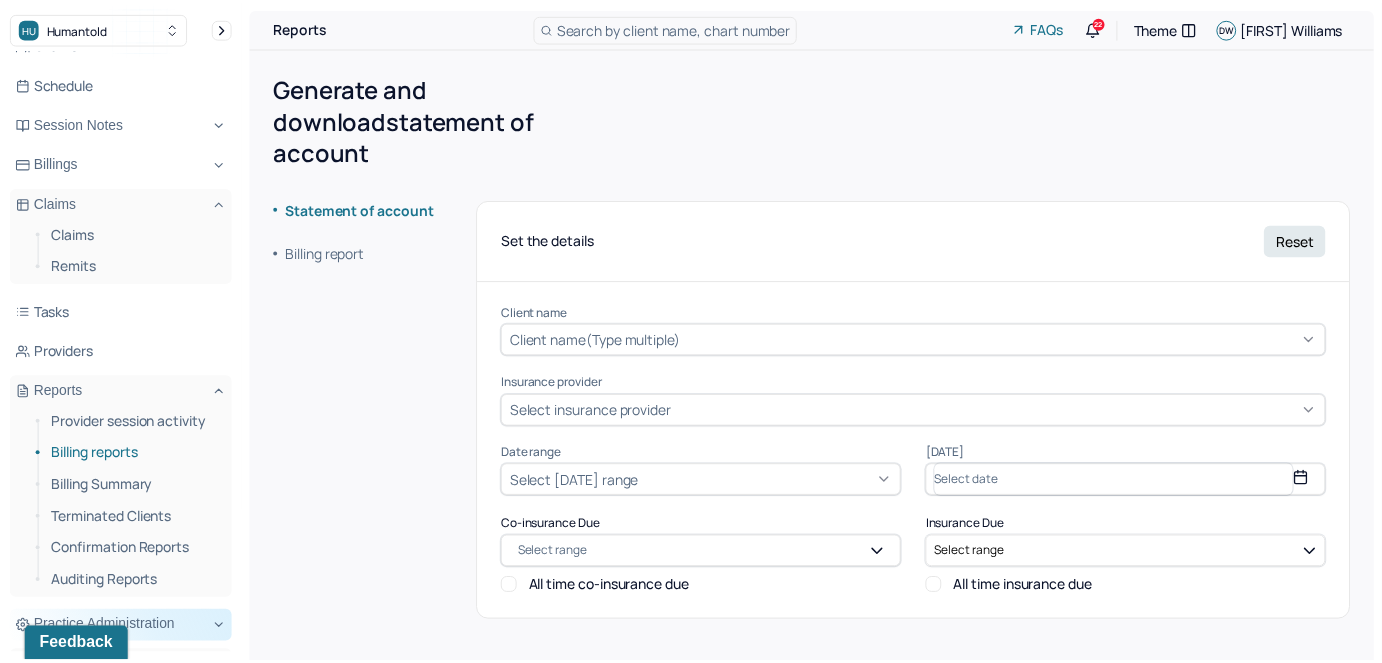 scroll, scrollTop: 50, scrollLeft: 0, axis: vertical 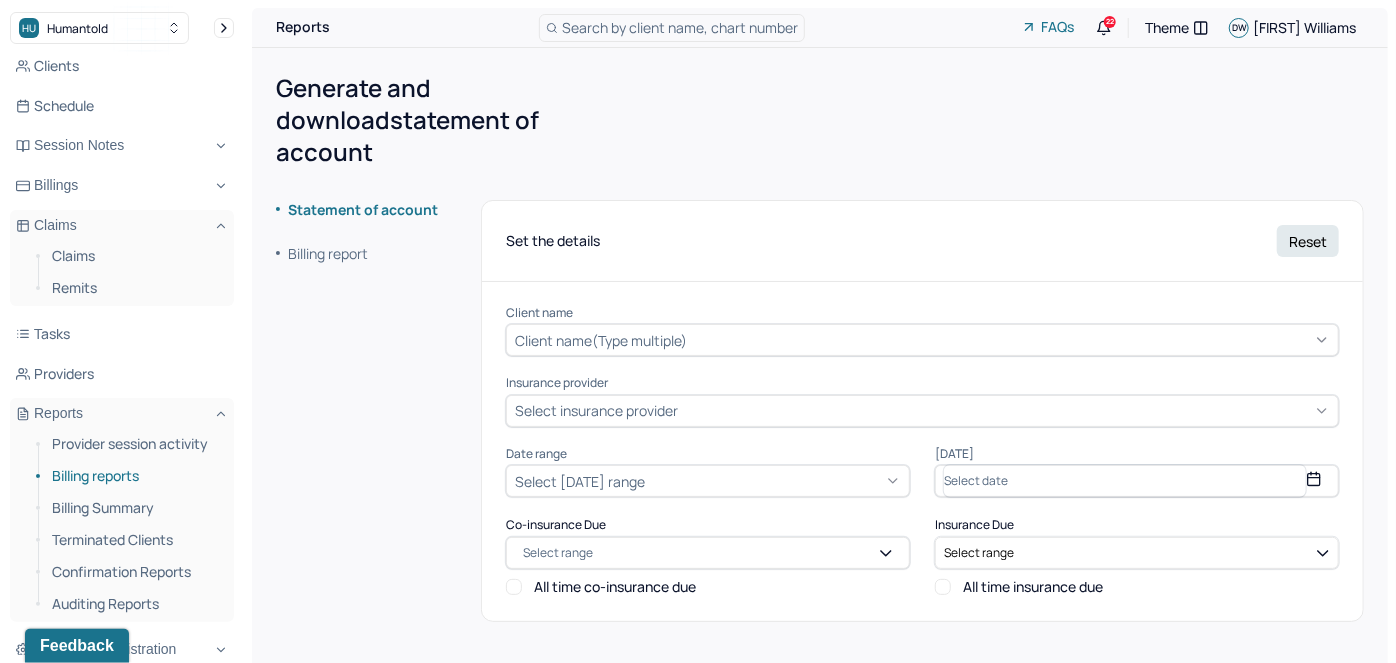 click on "Billing report" at bounding box center [322, 254] 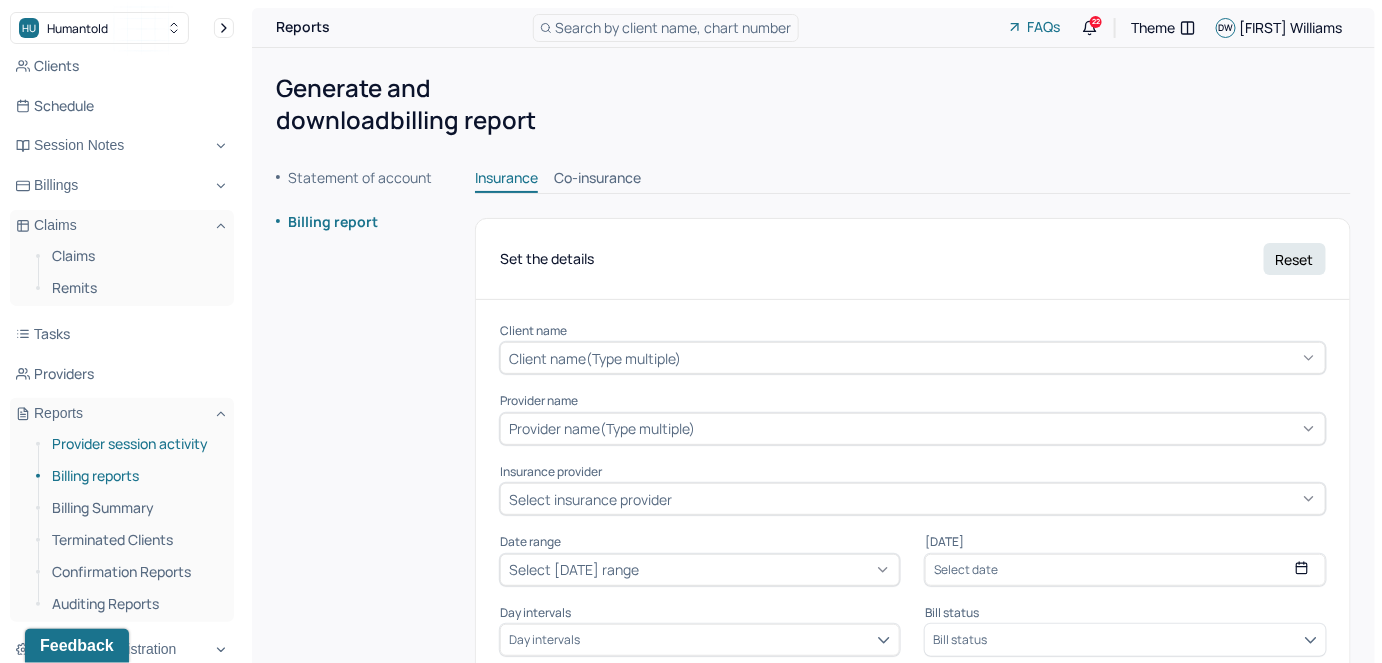 click on "Provider session activity" at bounding box center [135, 444] 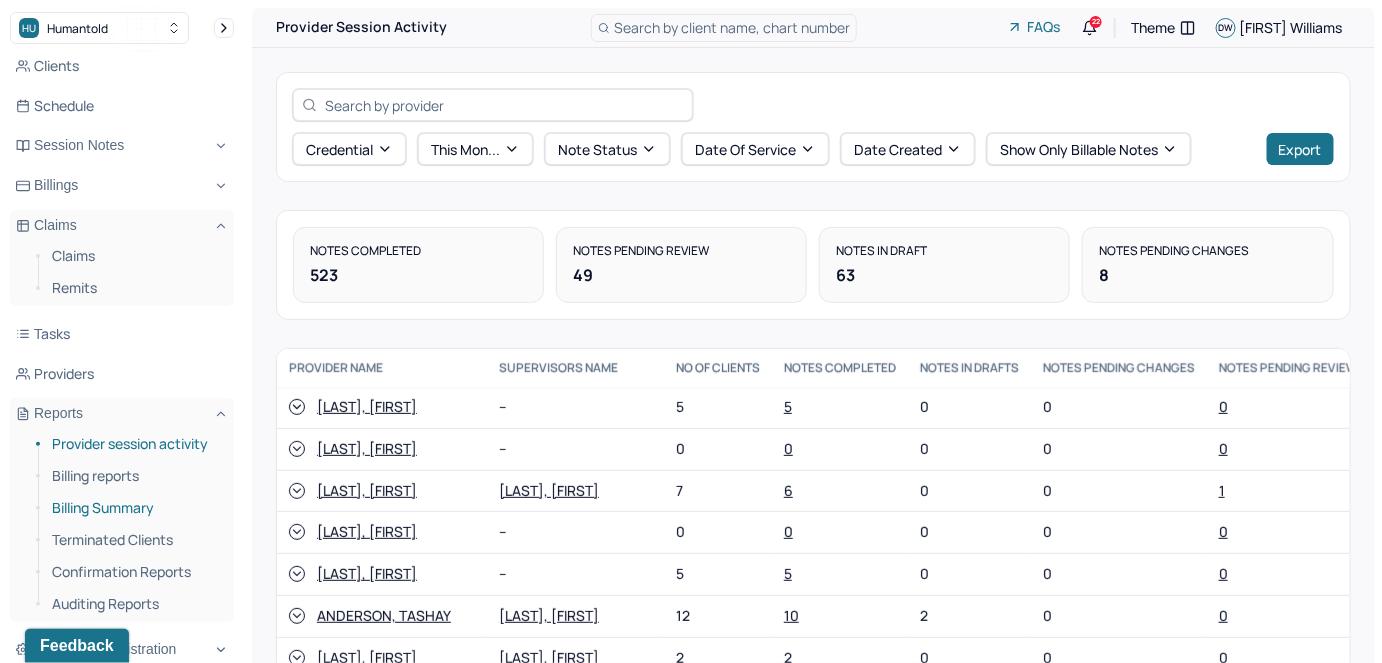 click on "Billing Summary" at bounding box center (135, 508) 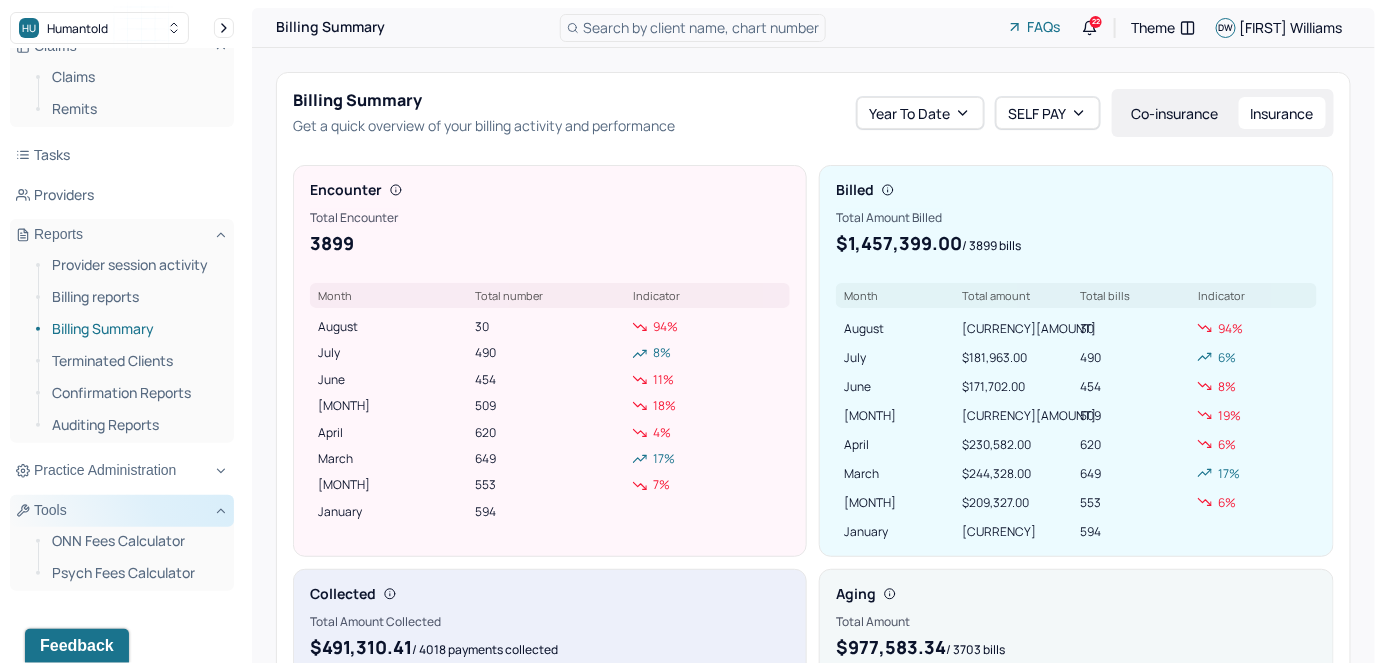 scroll, scrollTop: 232, scrollLeft: 0, axis: vertical 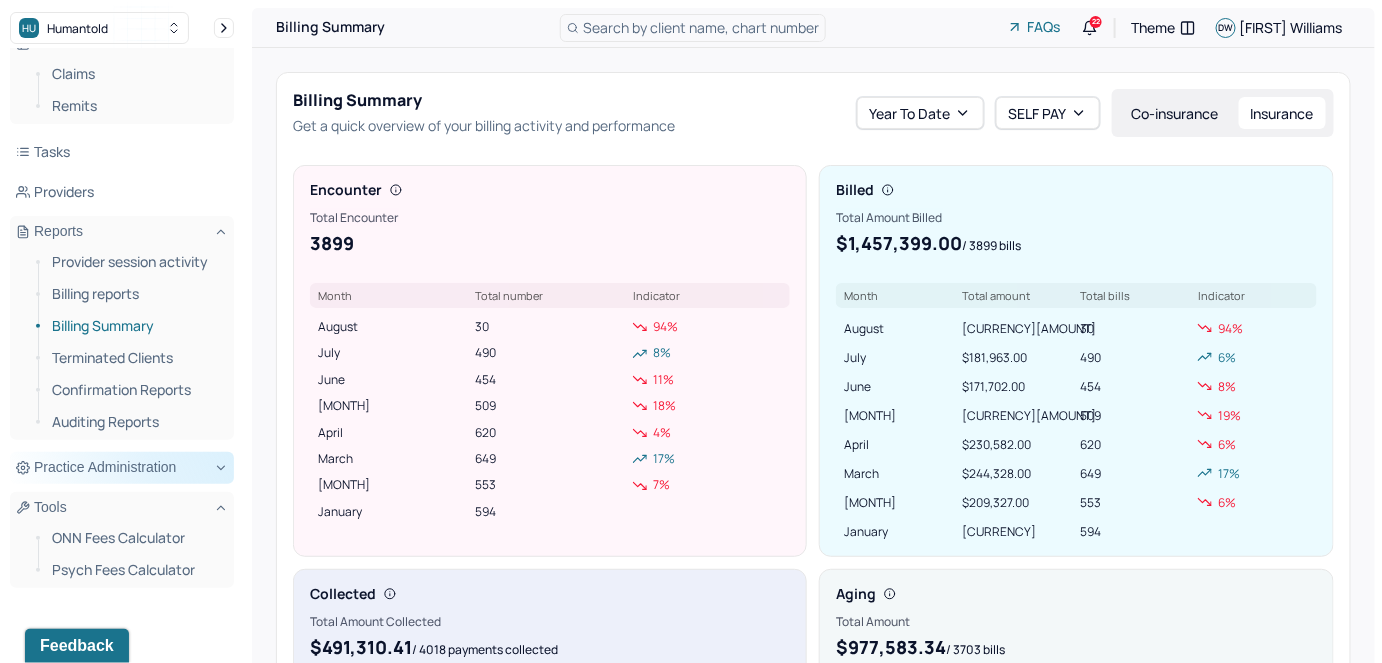 click on "Practice Administration" at bounding box center [122, 468] 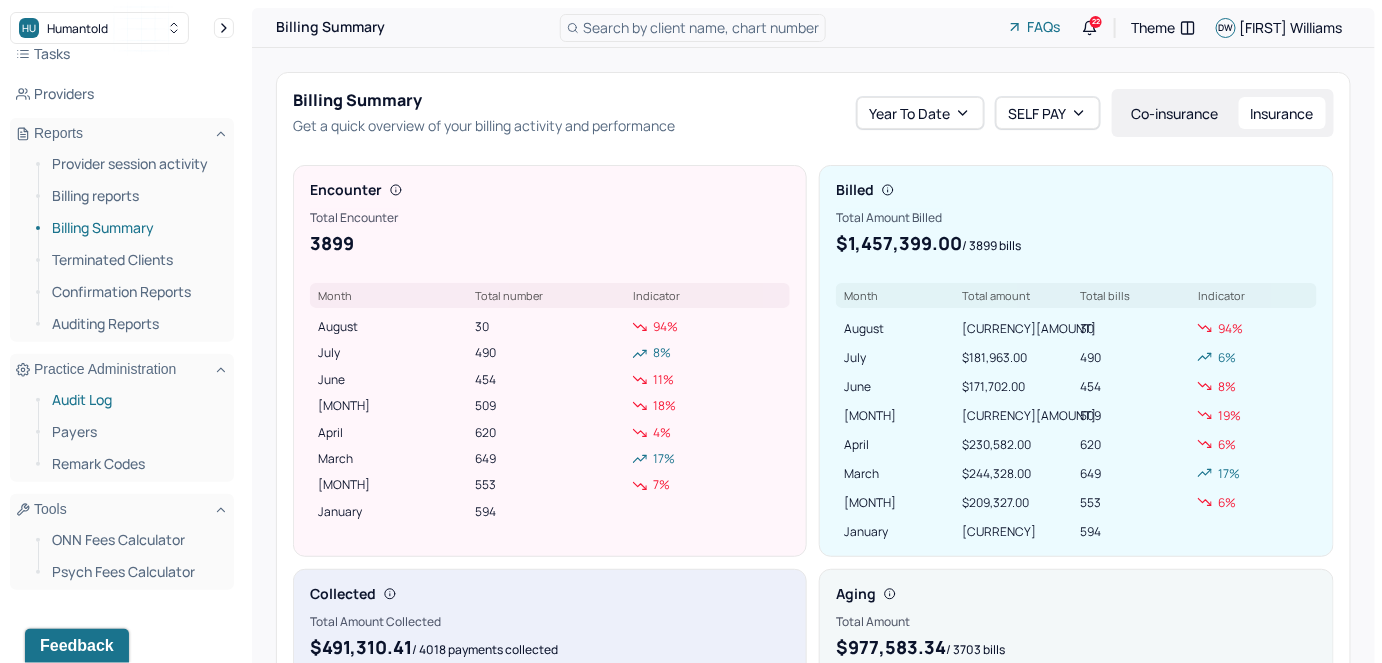 scroll, scrollTop: 333, scrollLeft: 0, axis: vertical 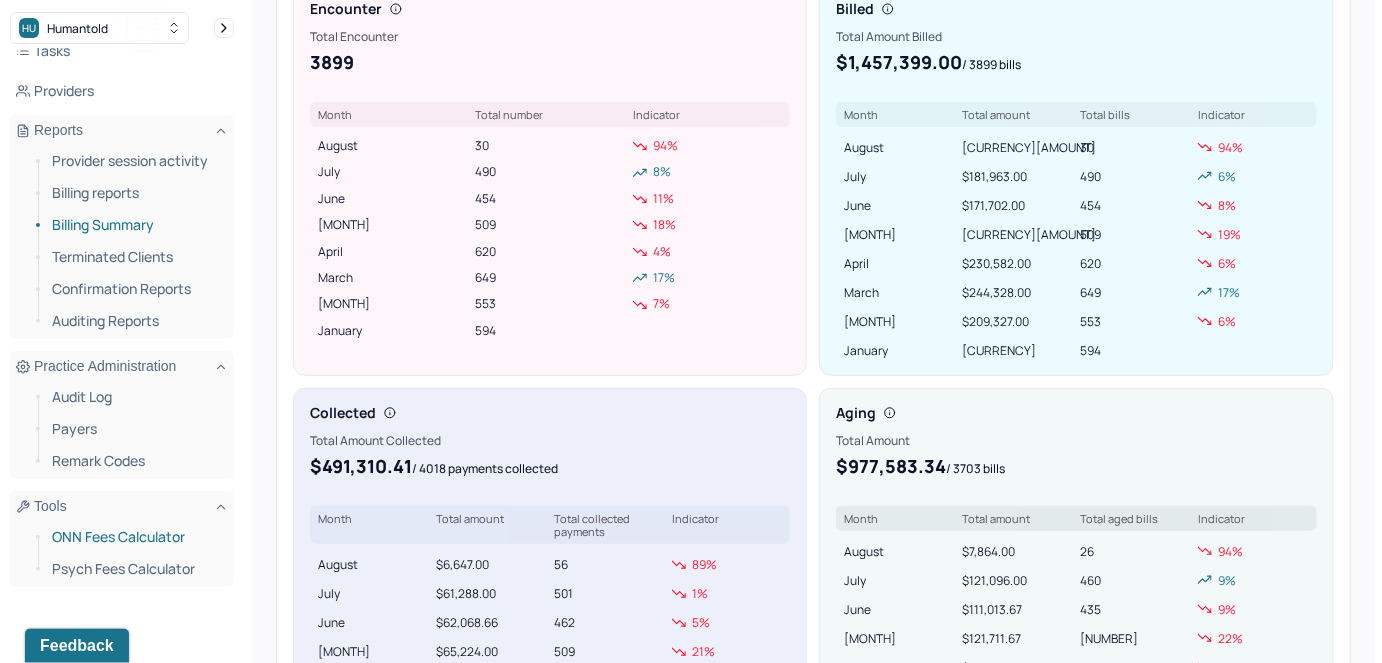 click on "ONN Fees Calculator" at bounding box center (135, 537) 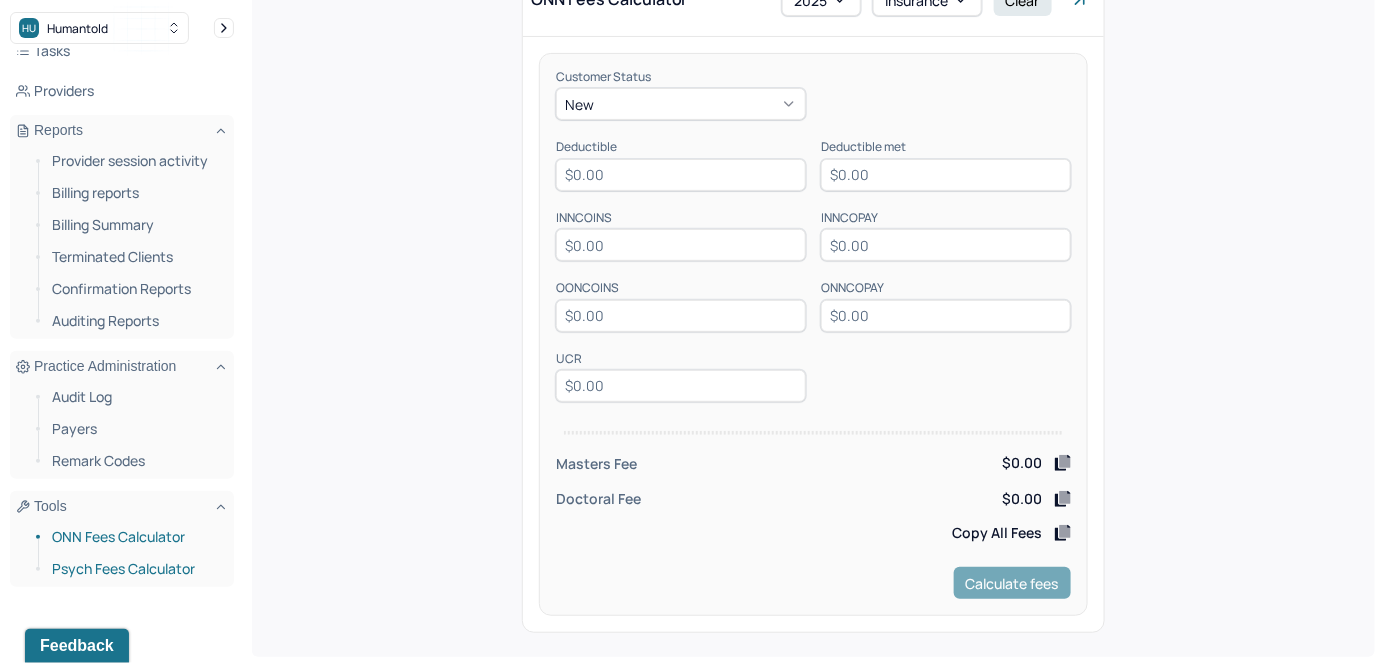 click on "Psych Fees Calculator" at bounding box center [135, 569] 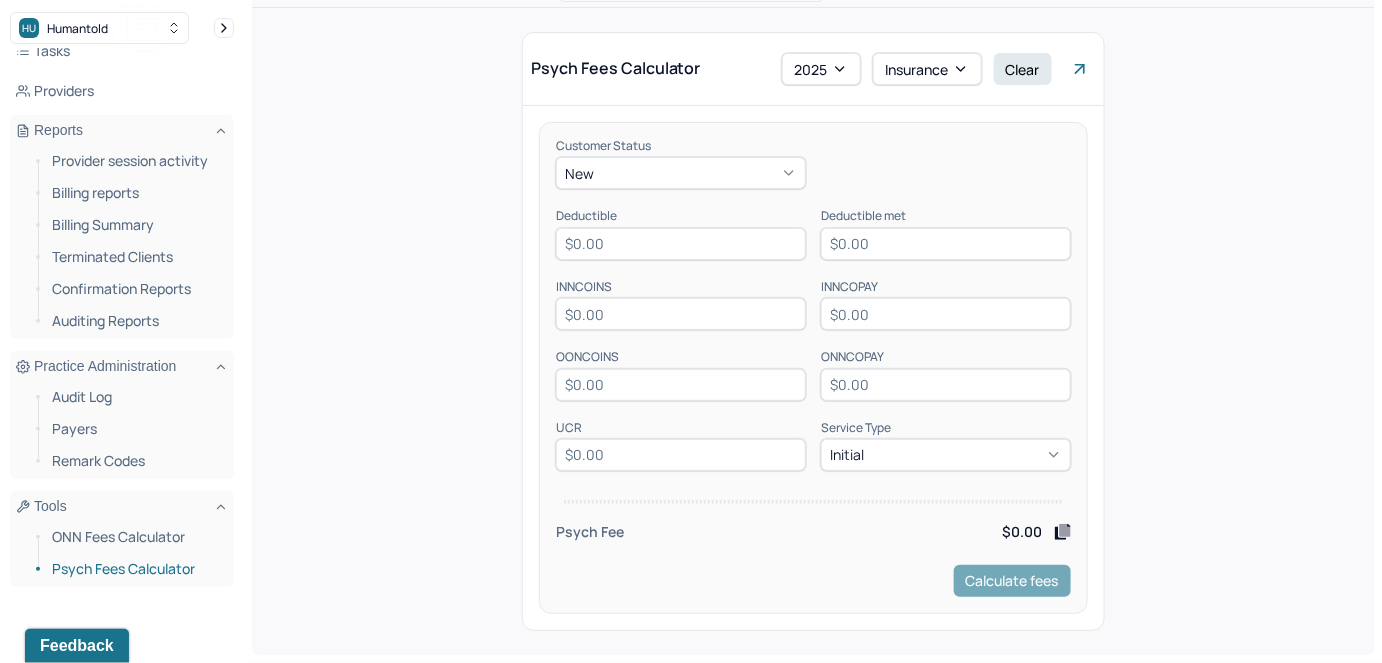 scroll, scrollTop: 37, scrollLeft: 0, axis: vertical 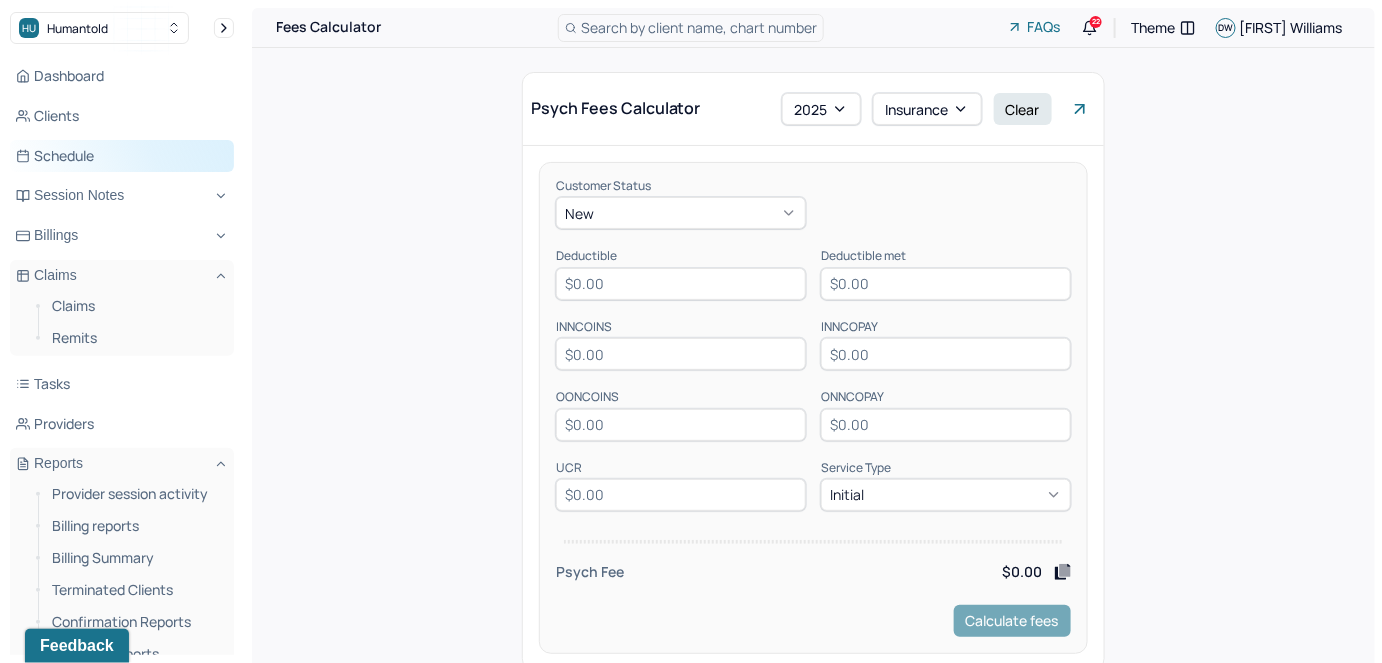 click on "Schedule" at bounding box center (122, 156) 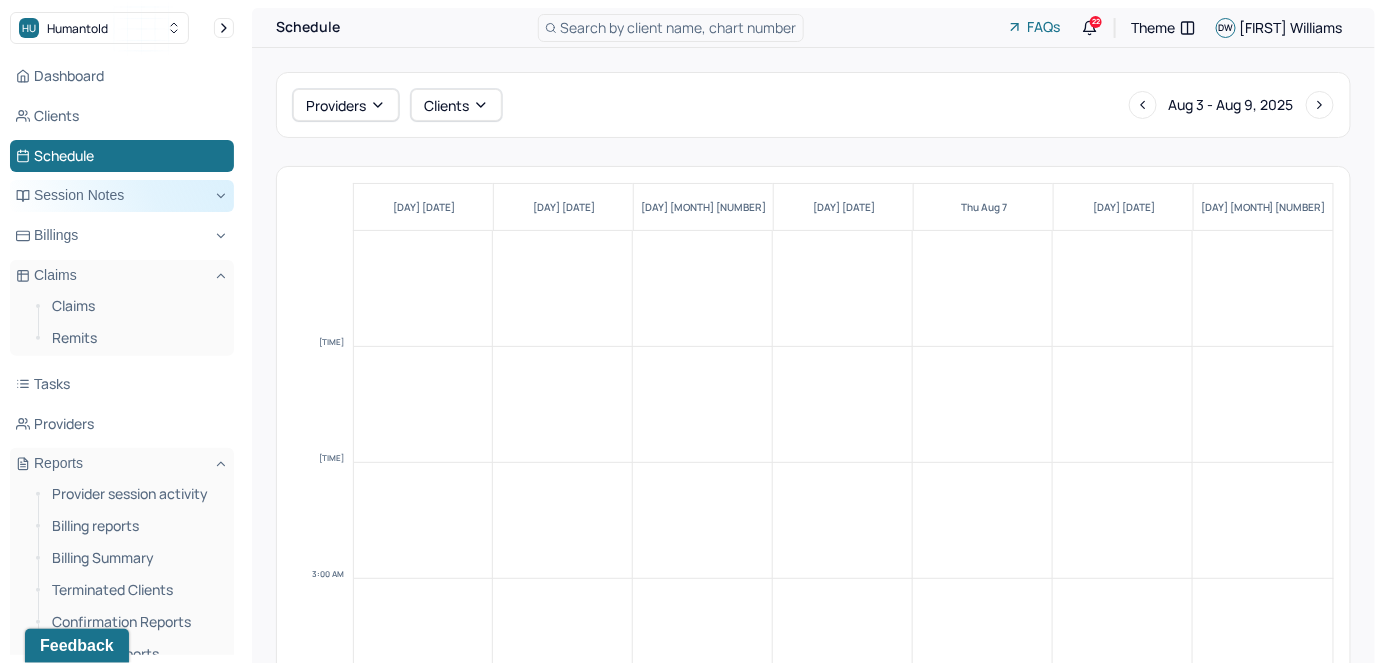 click on "Session Notes" at bounding box center [122, 196] 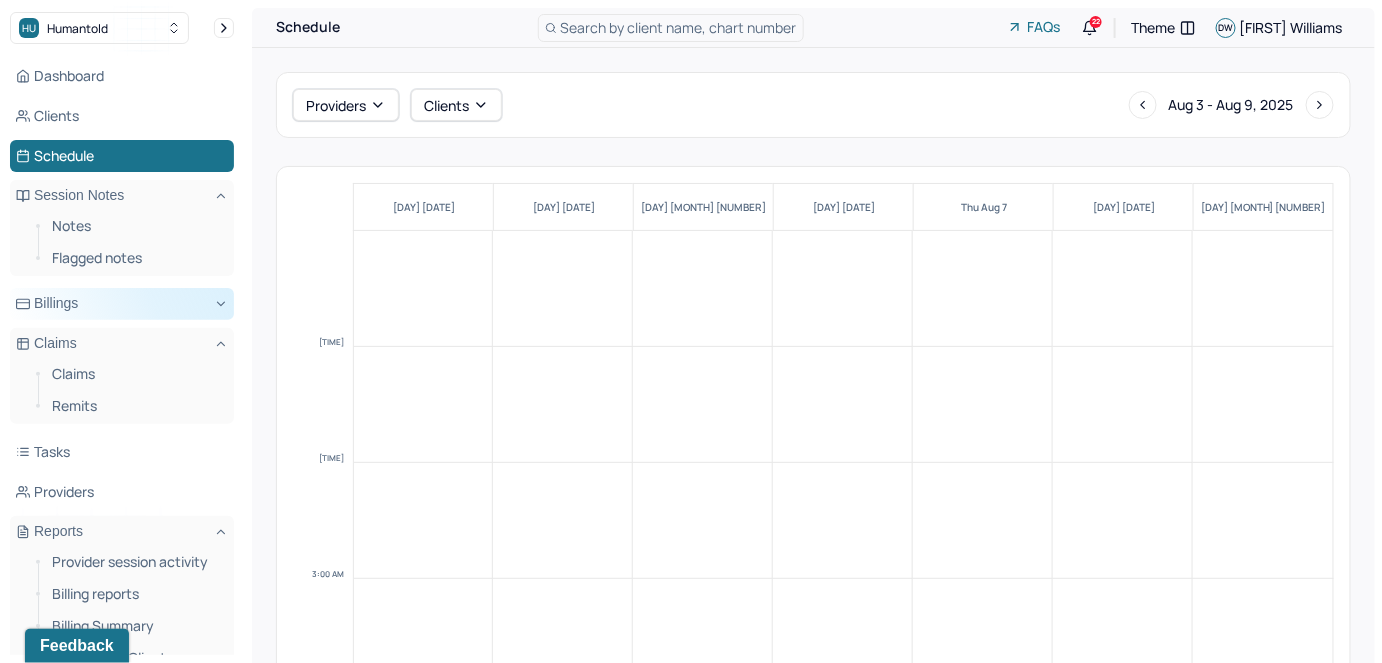 click on "Billings" at bounding box center (122, 304) 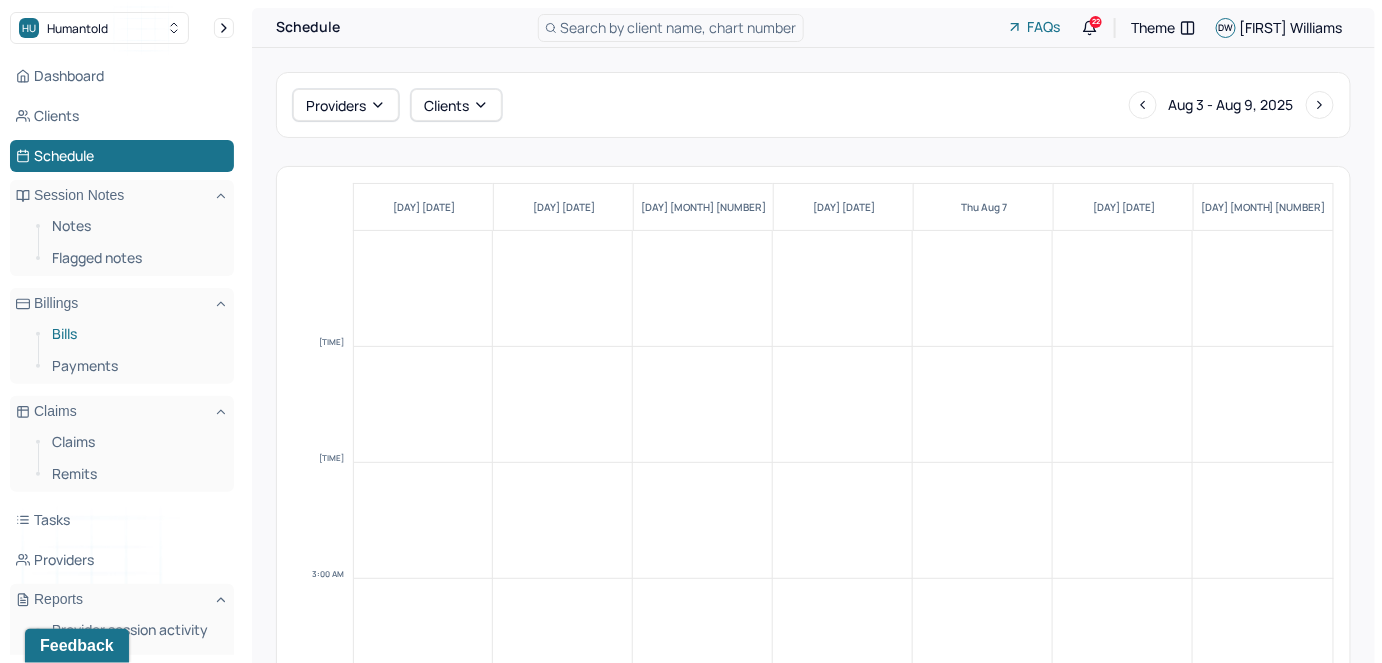 click on "Bills" at bounding box center (135, 334) 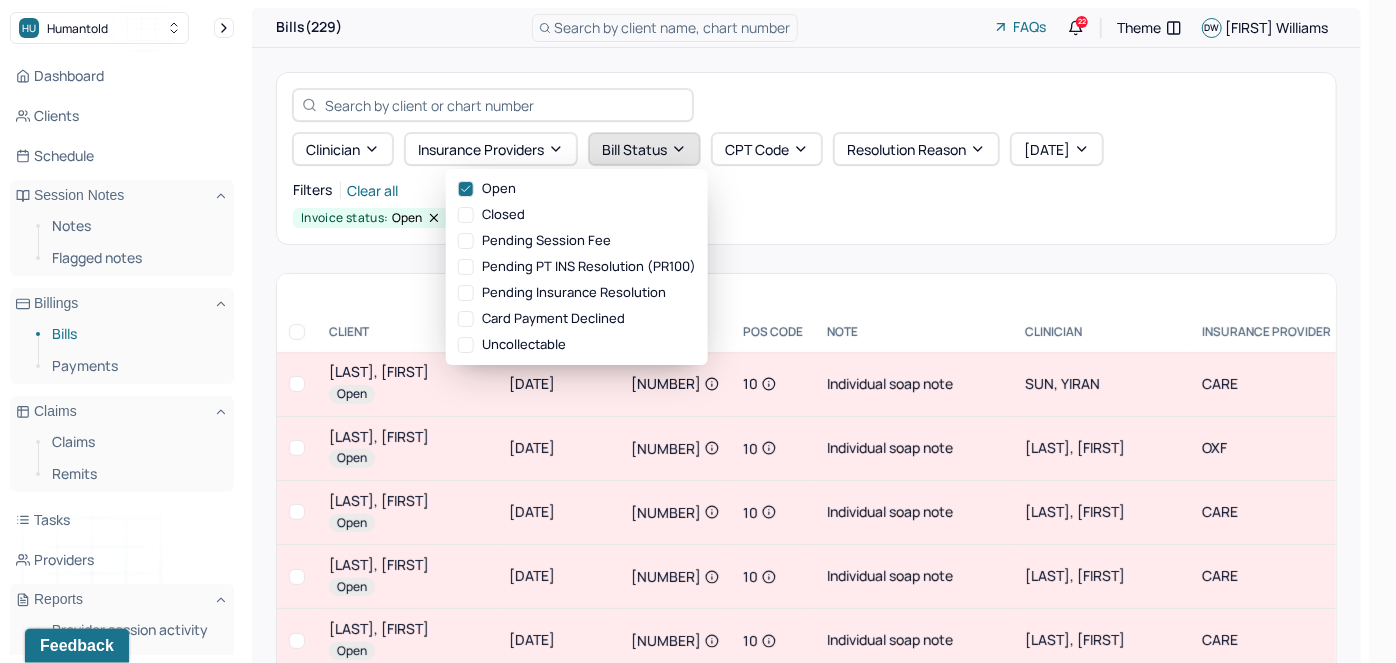 click 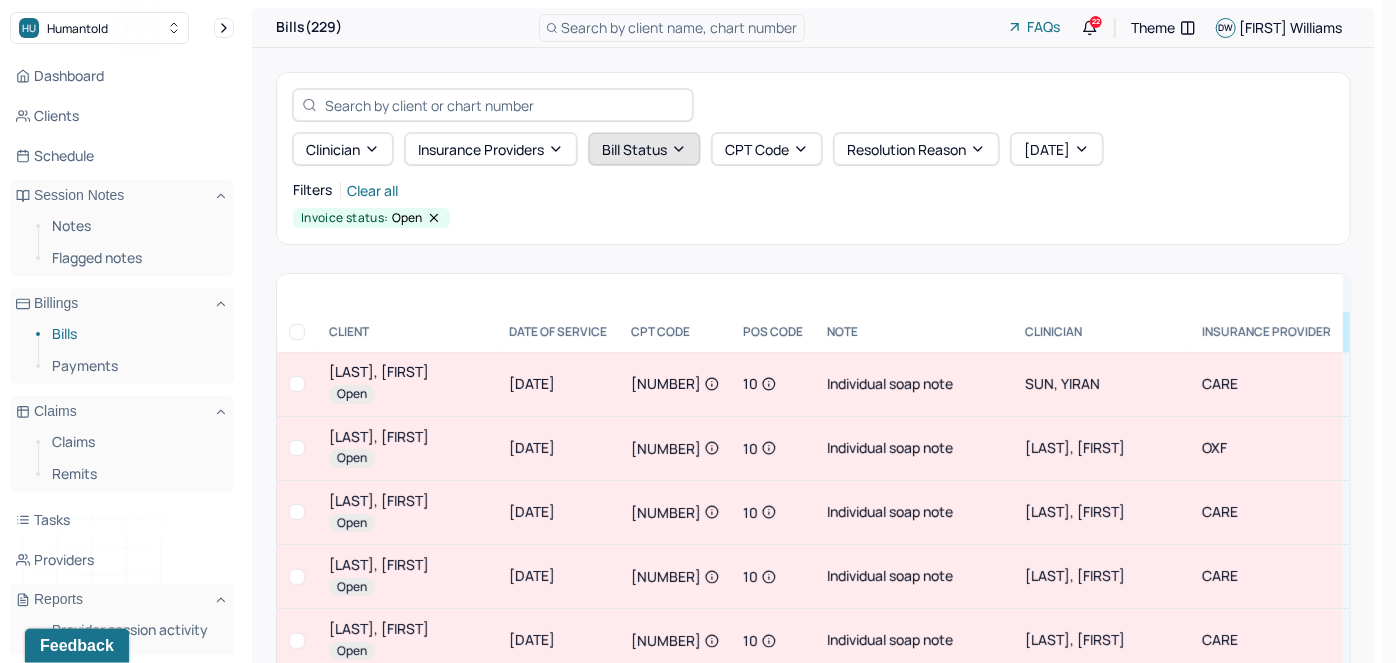 click 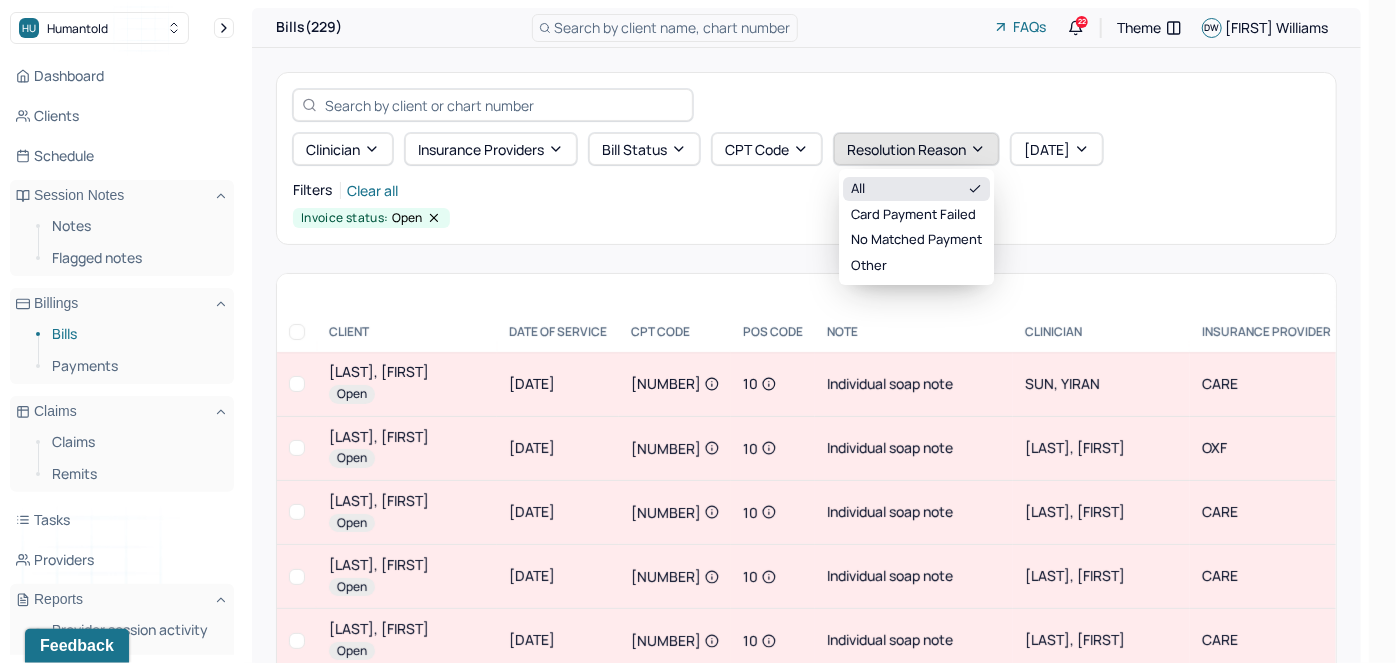 click on "Resolution reason" at bounding box center [916, 149] 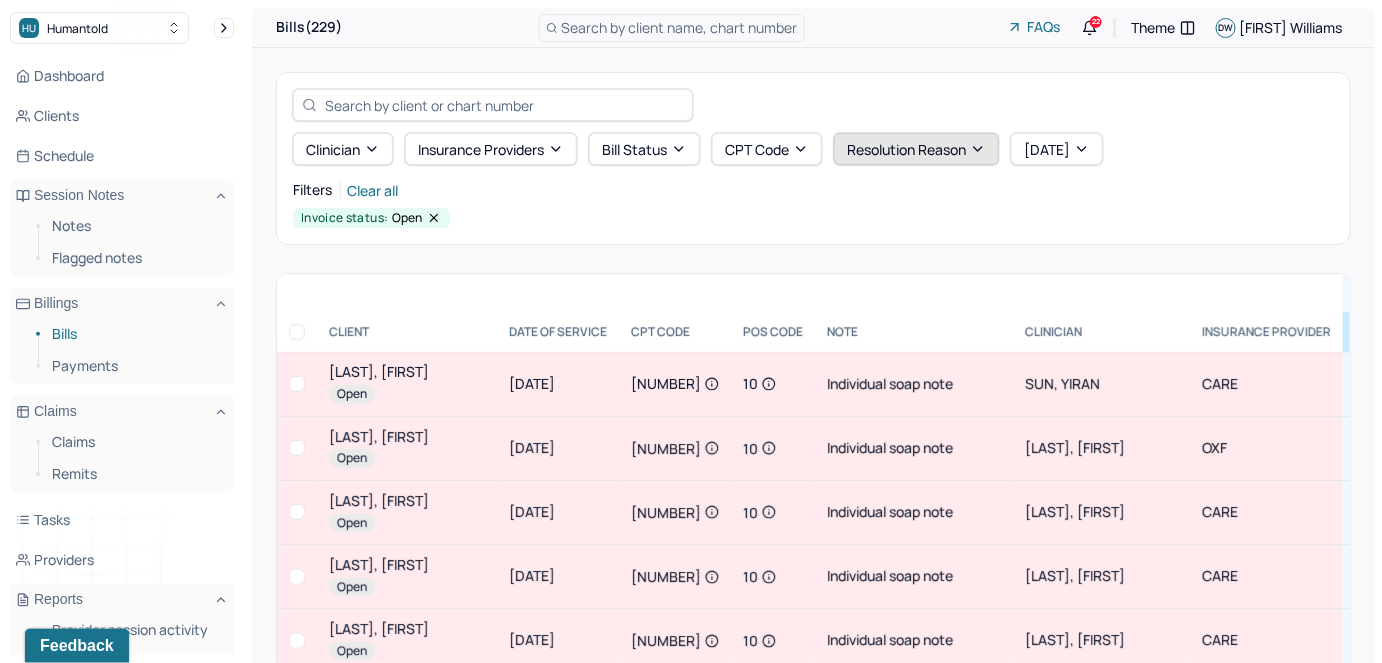 click on "Resolution reason" at bounding box center (916, 149) 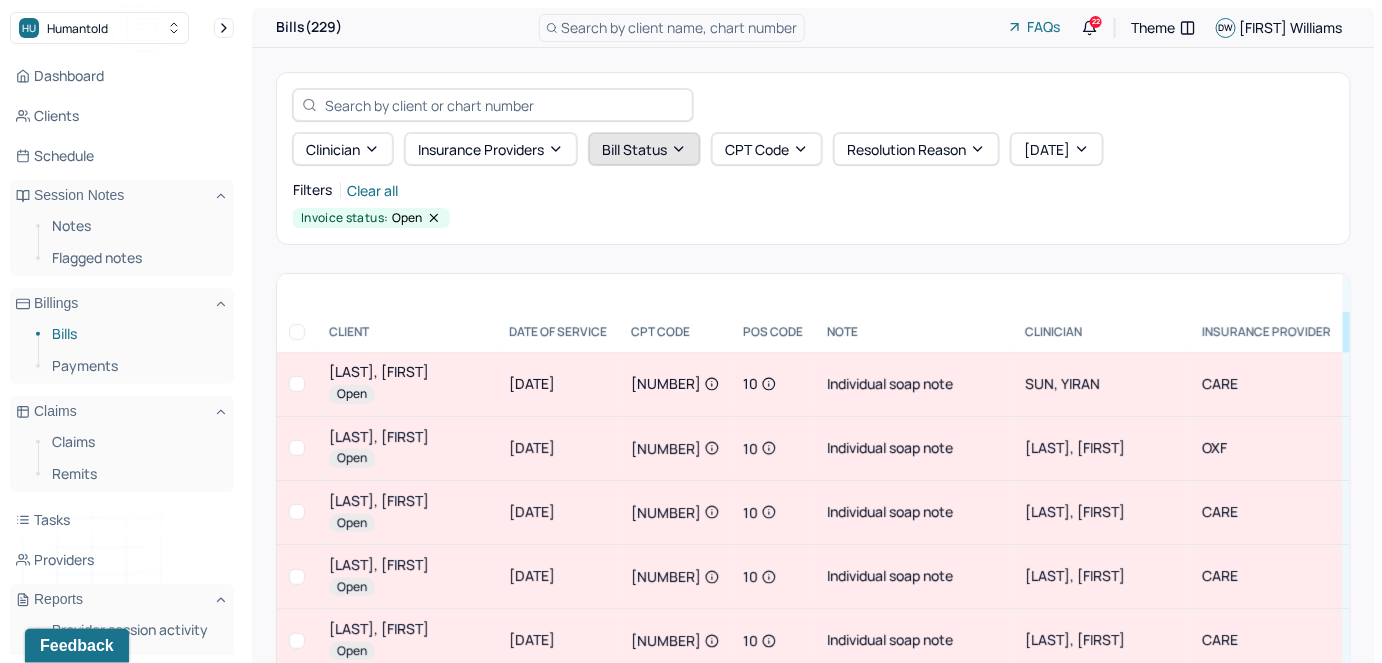 click on "Bill Status" at bounding box center (644, 149) 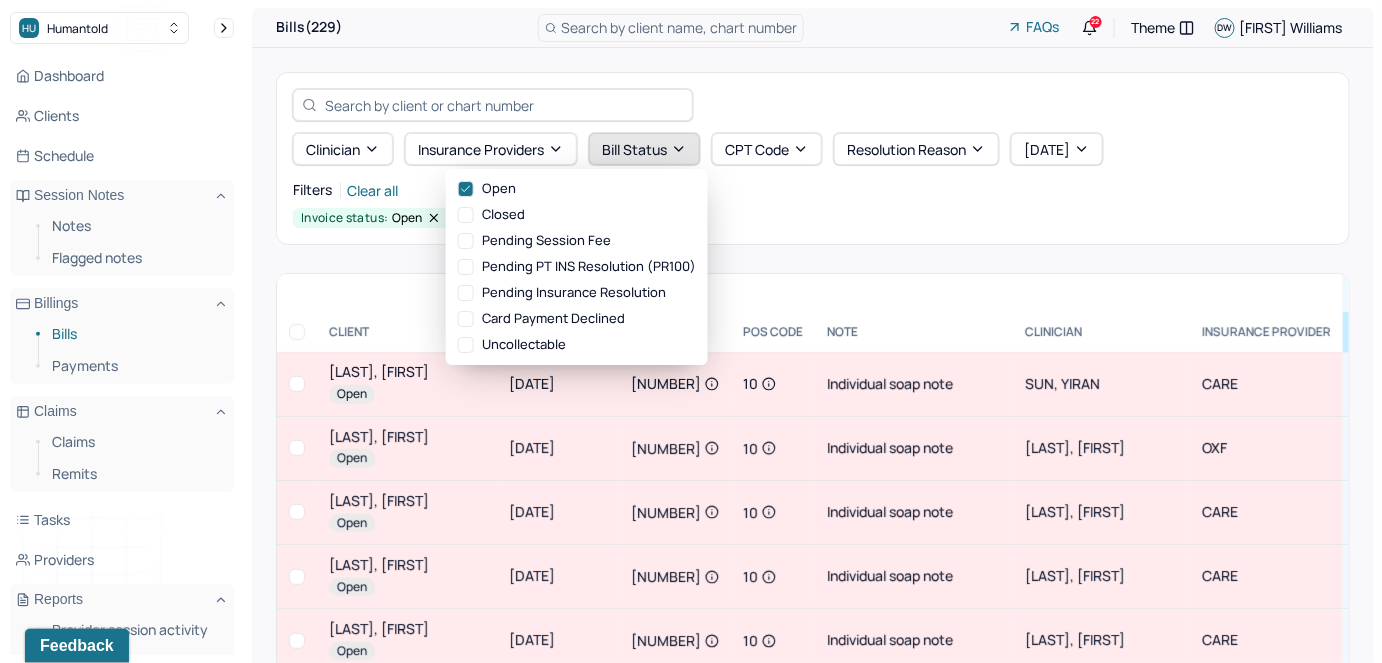 click on "Bill Status" at bounding box center (644, 149) 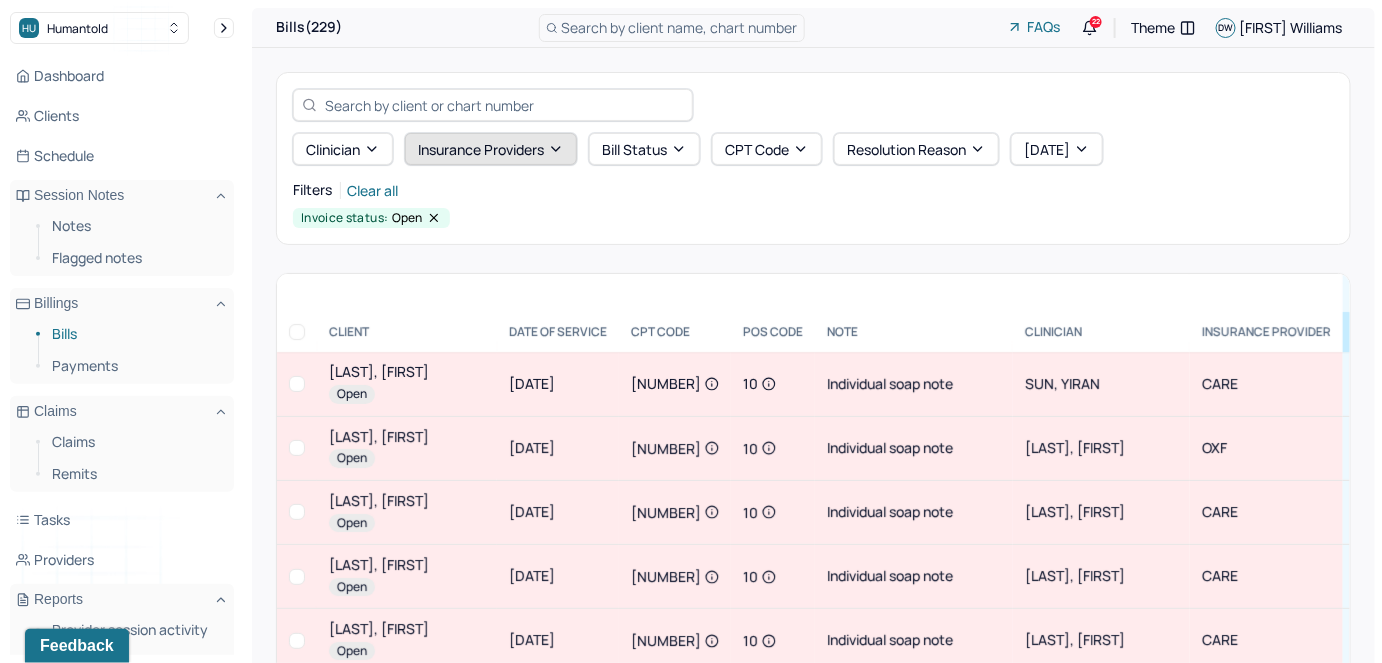 click on "Insurance Providers" at bounding box center (491, 149) 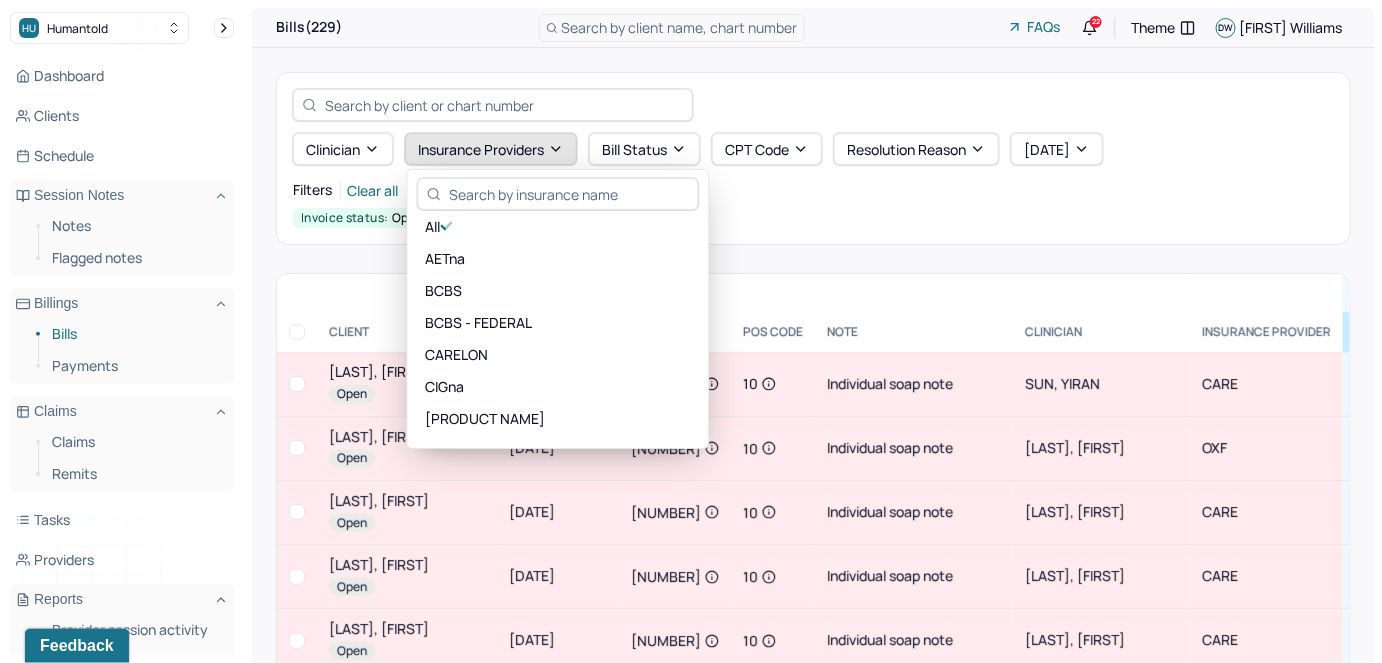 click on "Insurance Providers" at bounding box center (491, 149) 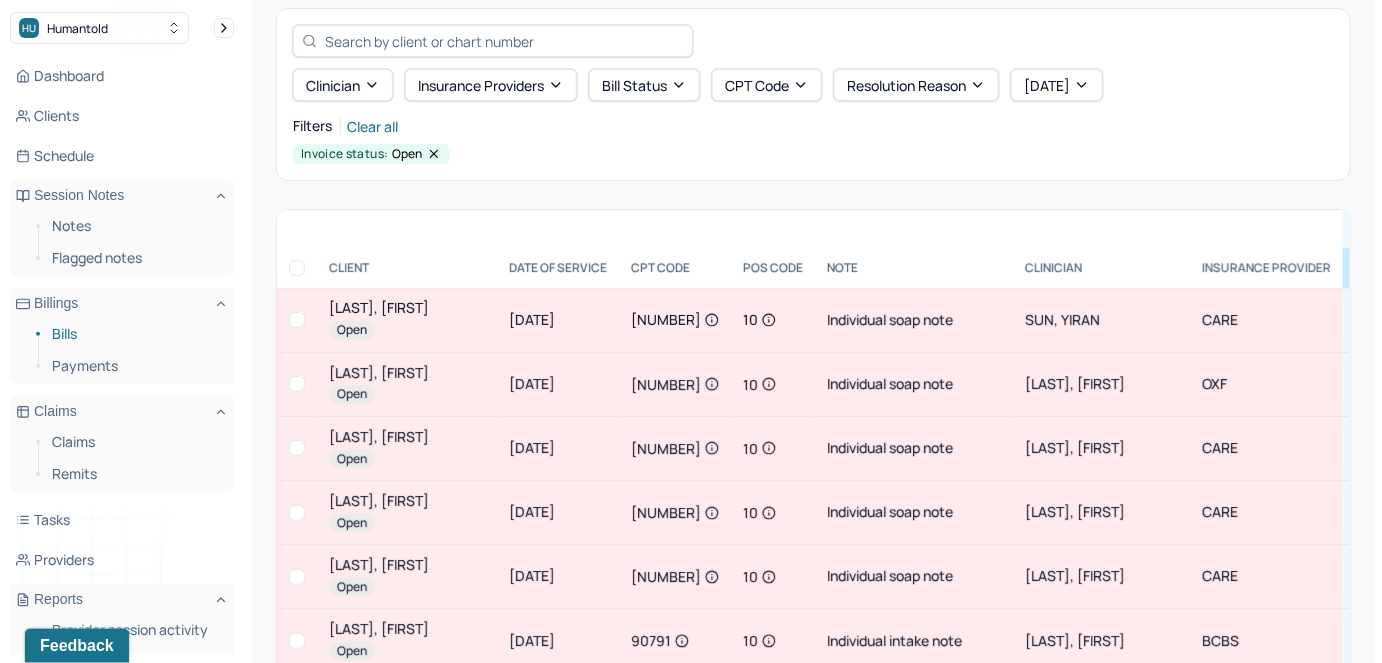 scroll, scrollTop: 0, scrollLeft: 0, axis: both 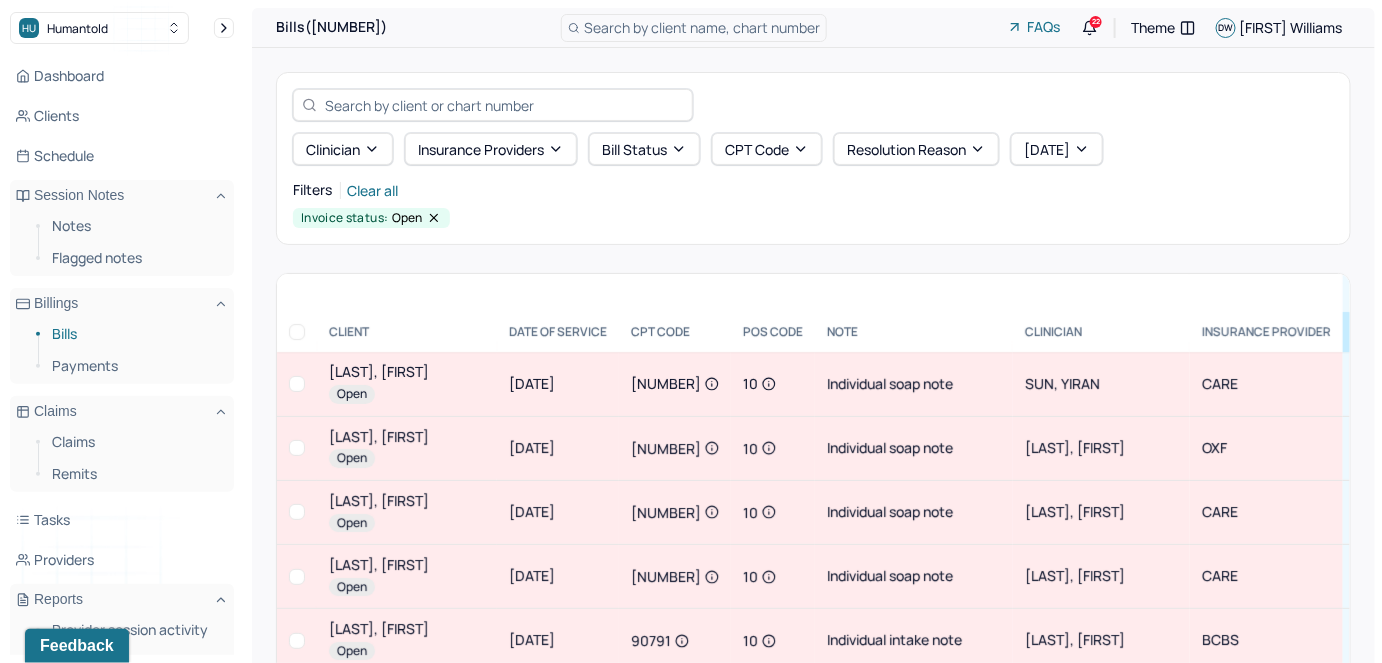 click on "Search by client name, chart number" at bounding box center [694, 28] 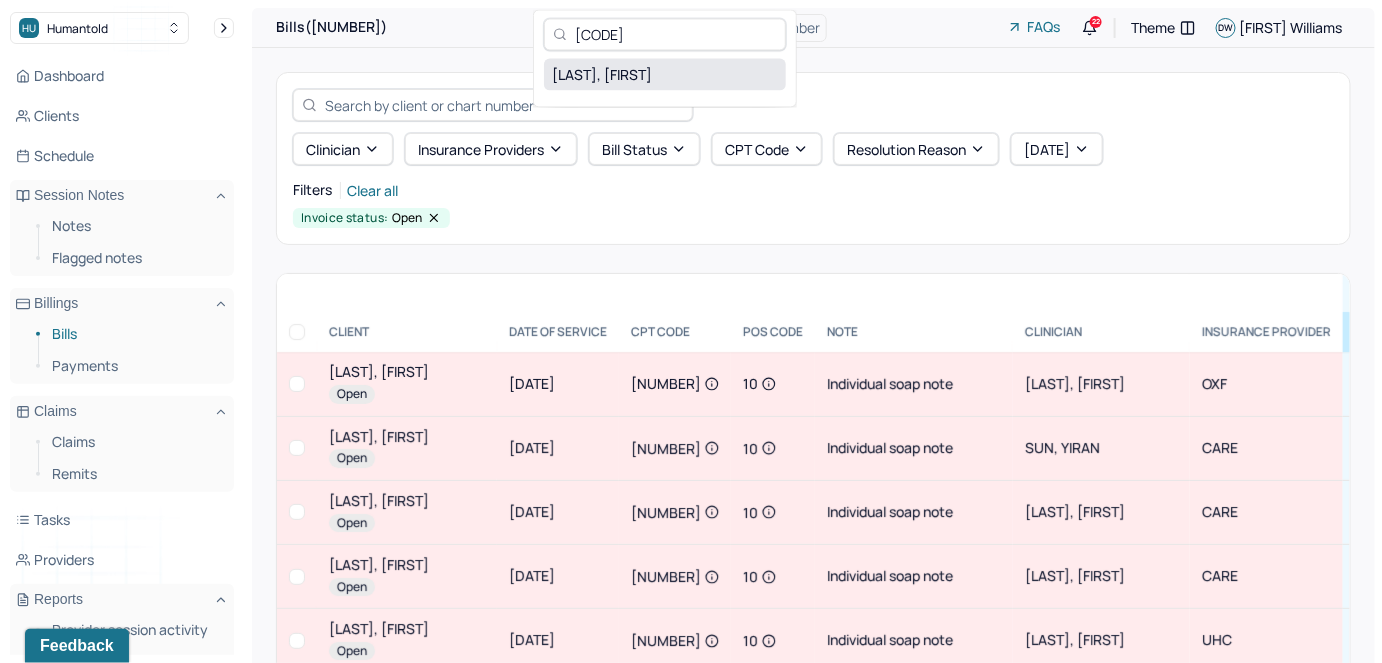 type on "[CODE]" 